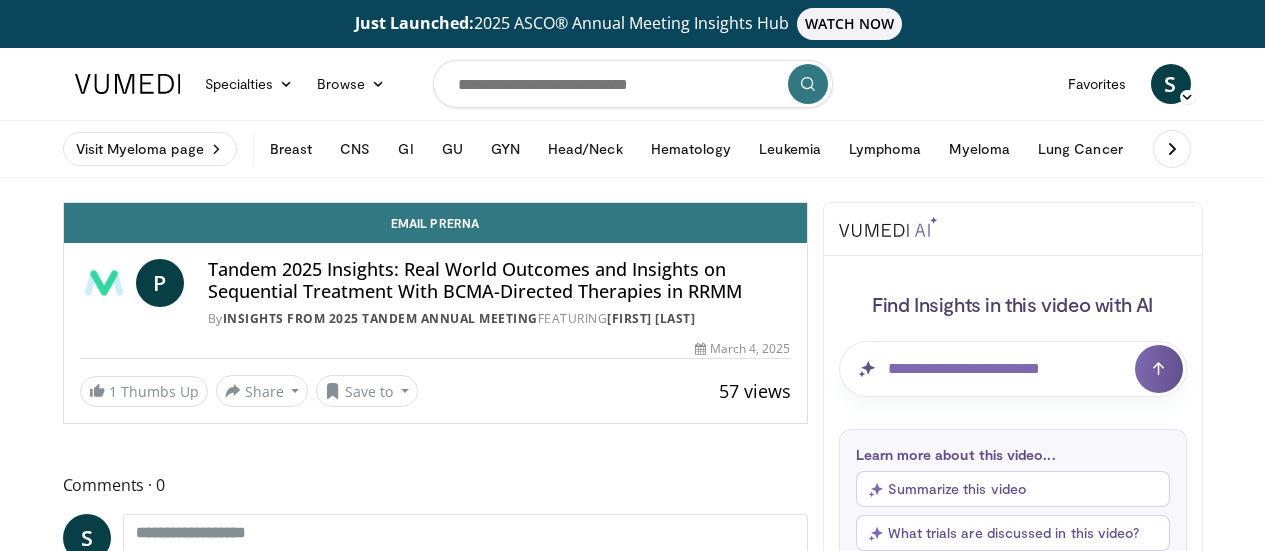 scroll, scrollTop: 0, scrollLeft: 0, axis: both 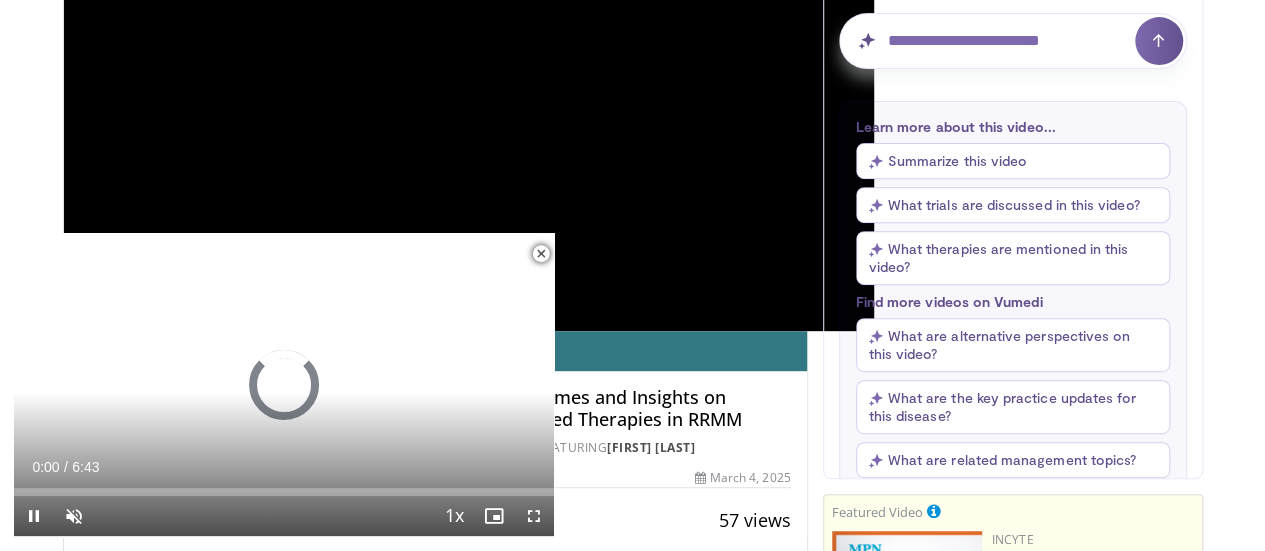drag, startPoint x: 1272, startPoint y: 63, endPoint x: 1272, endPoint y: 102, distance: 39 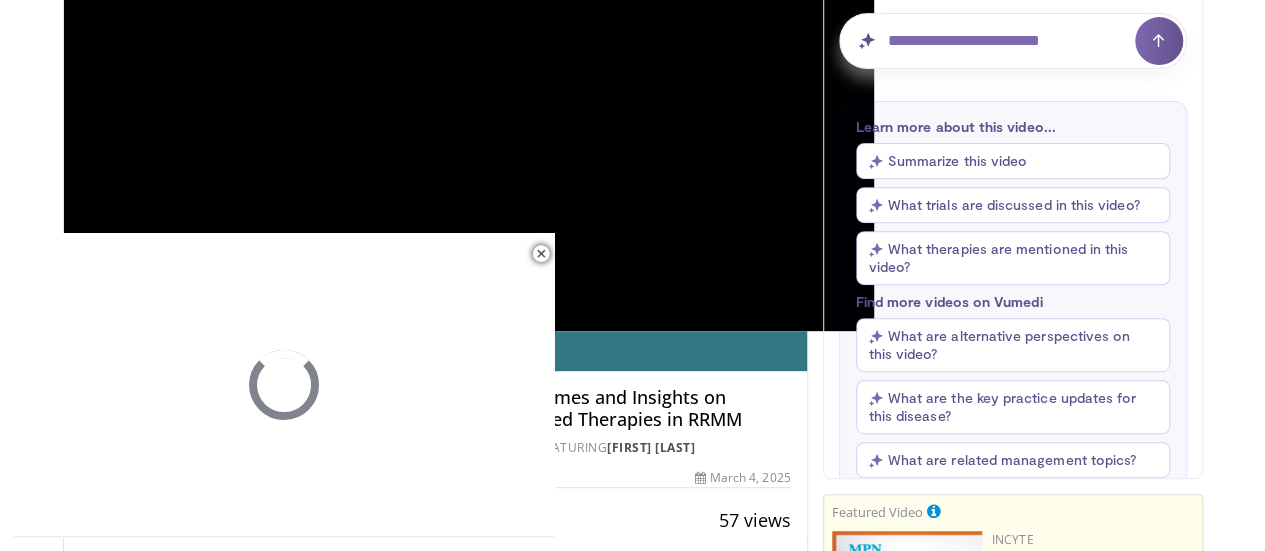 click on "**********" at bounding box center (469, 103) 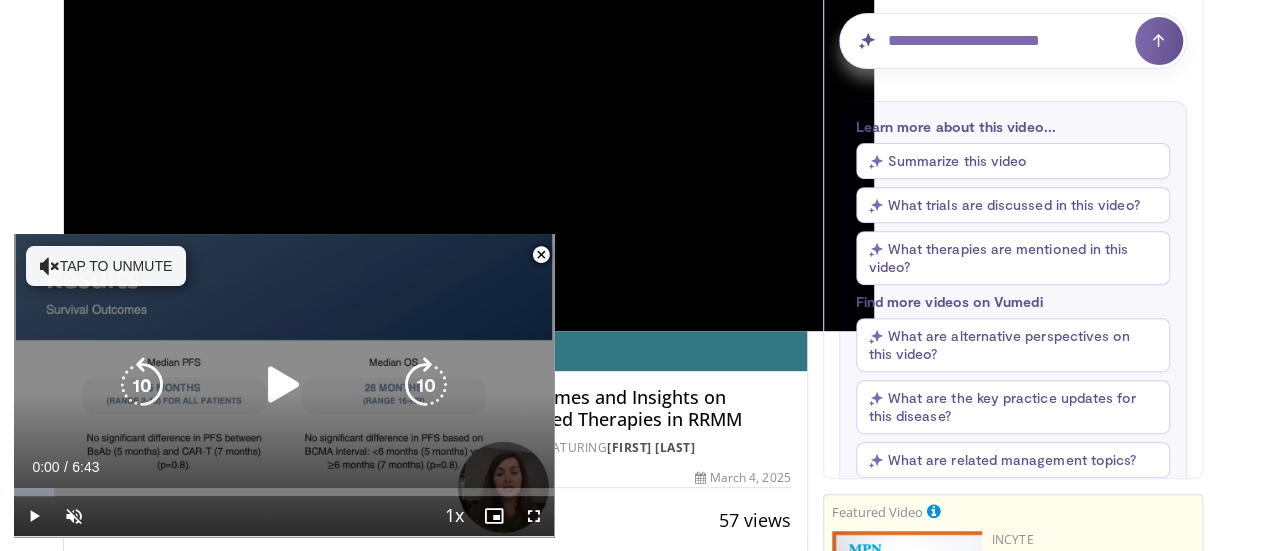 click at bounding box center (50, 266) 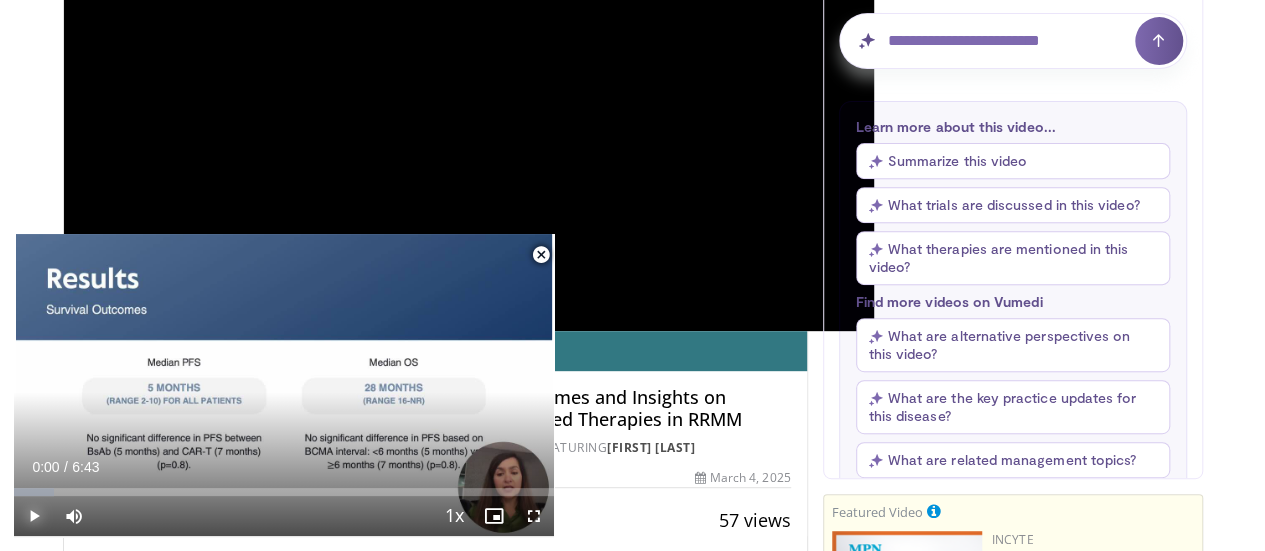 click at bounding box center [34, 516] 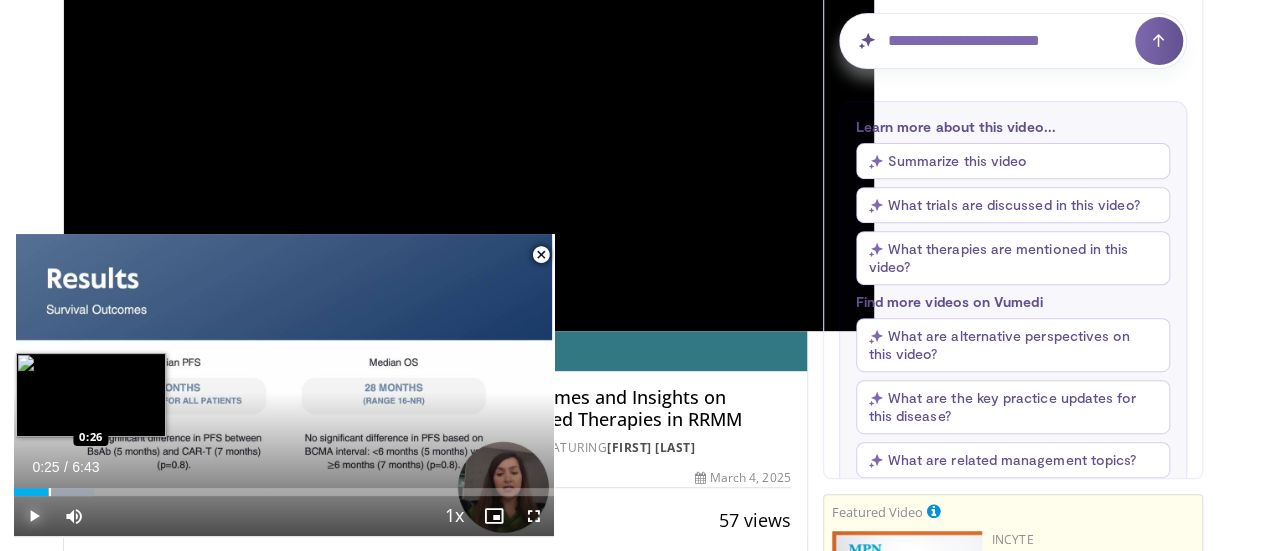 click on "Loaded :  14.75% 0:25 0:26" at bounding box center (284, 492) 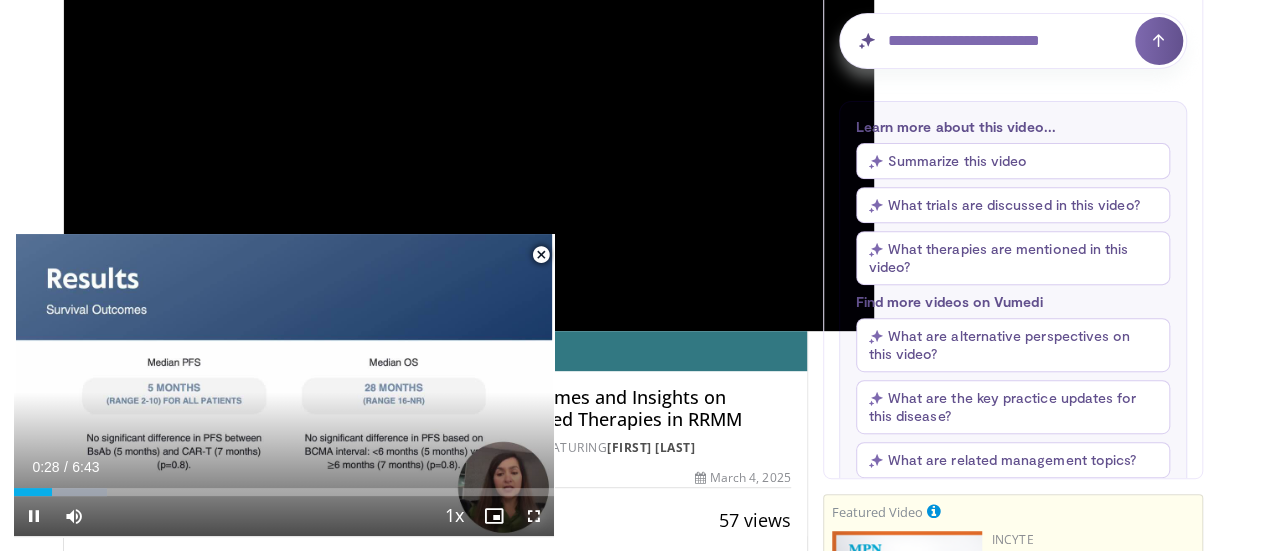 click at bounding box center (534, 516) 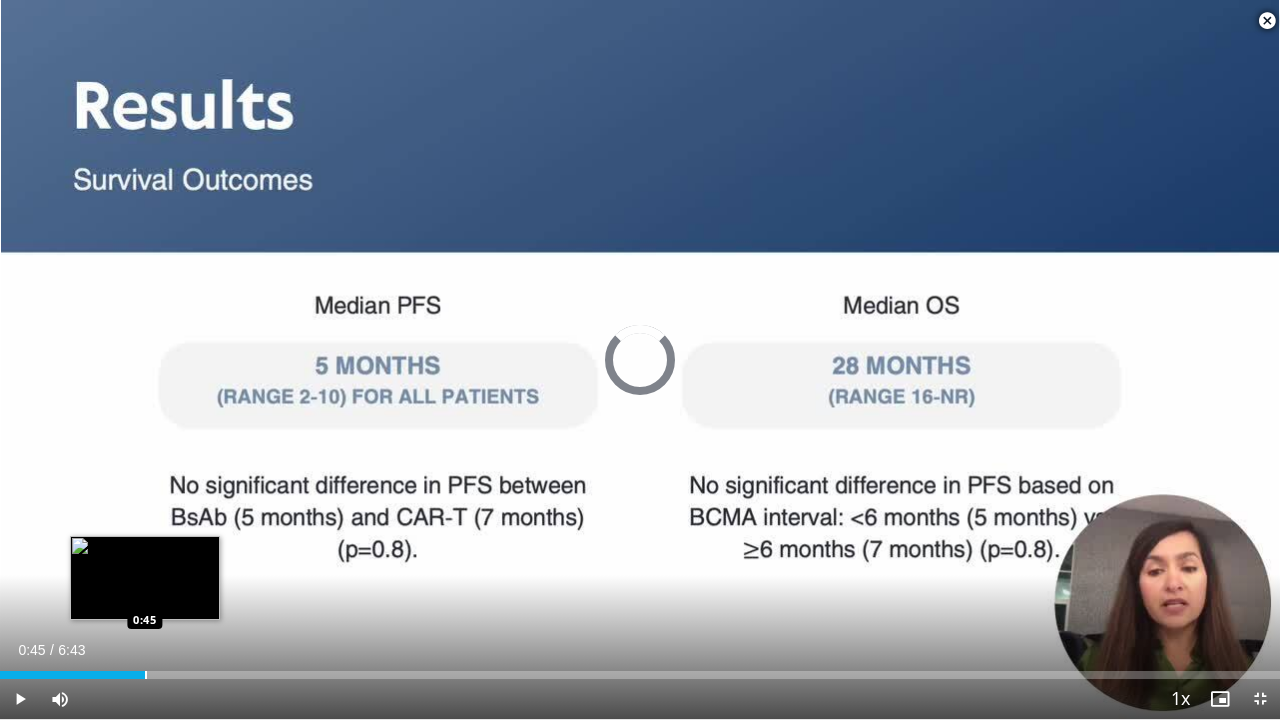 click at bounding box center (146, 675) 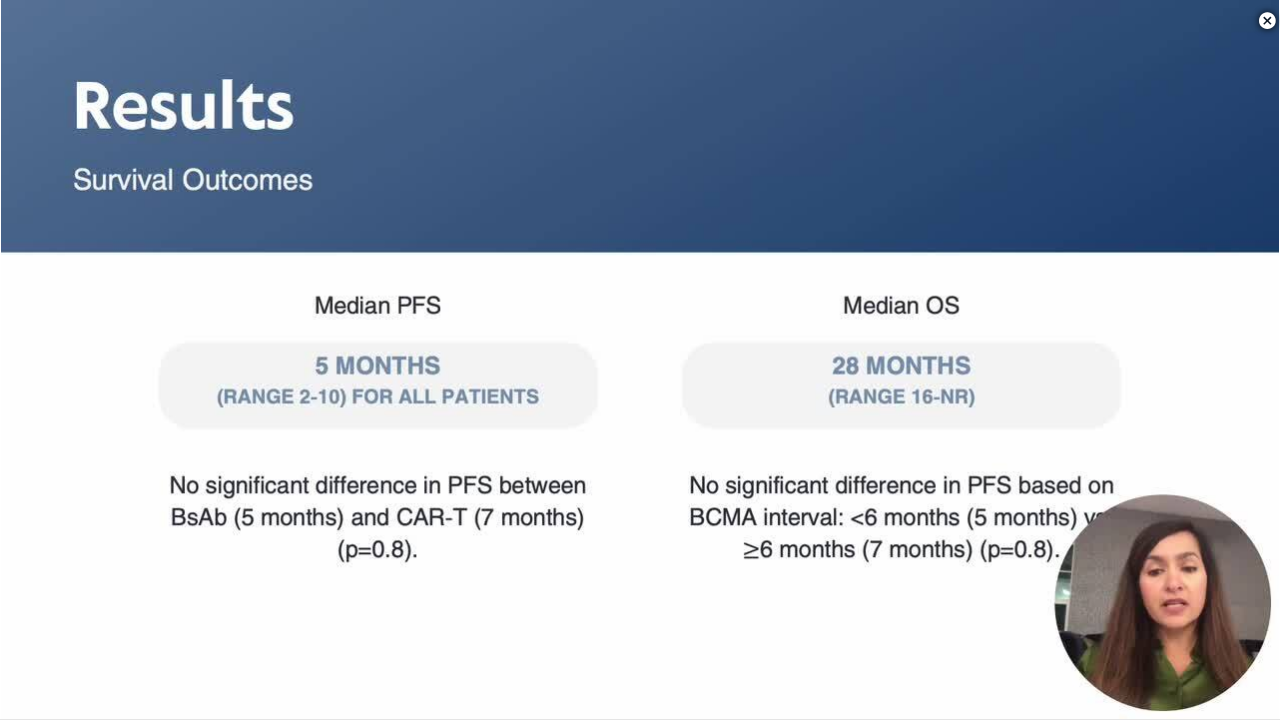 click on "**********" at bounding box center (640, 360) 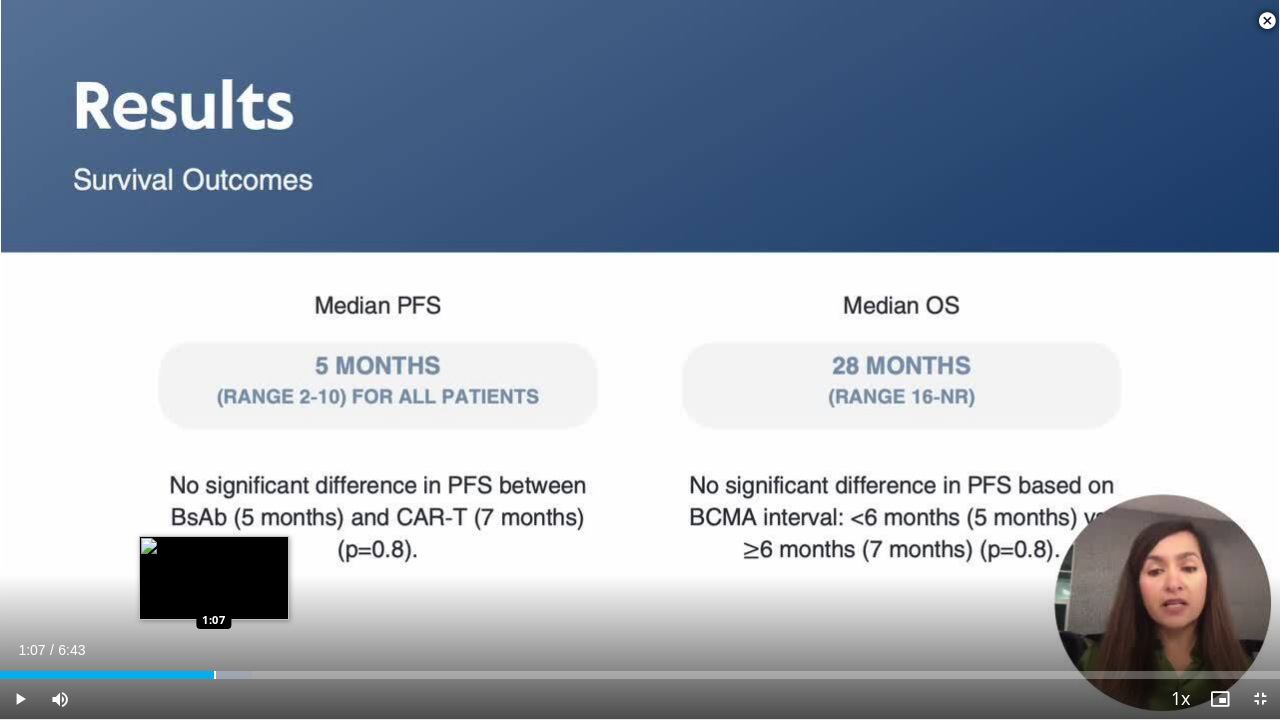 click at bounding box center (215, 675) 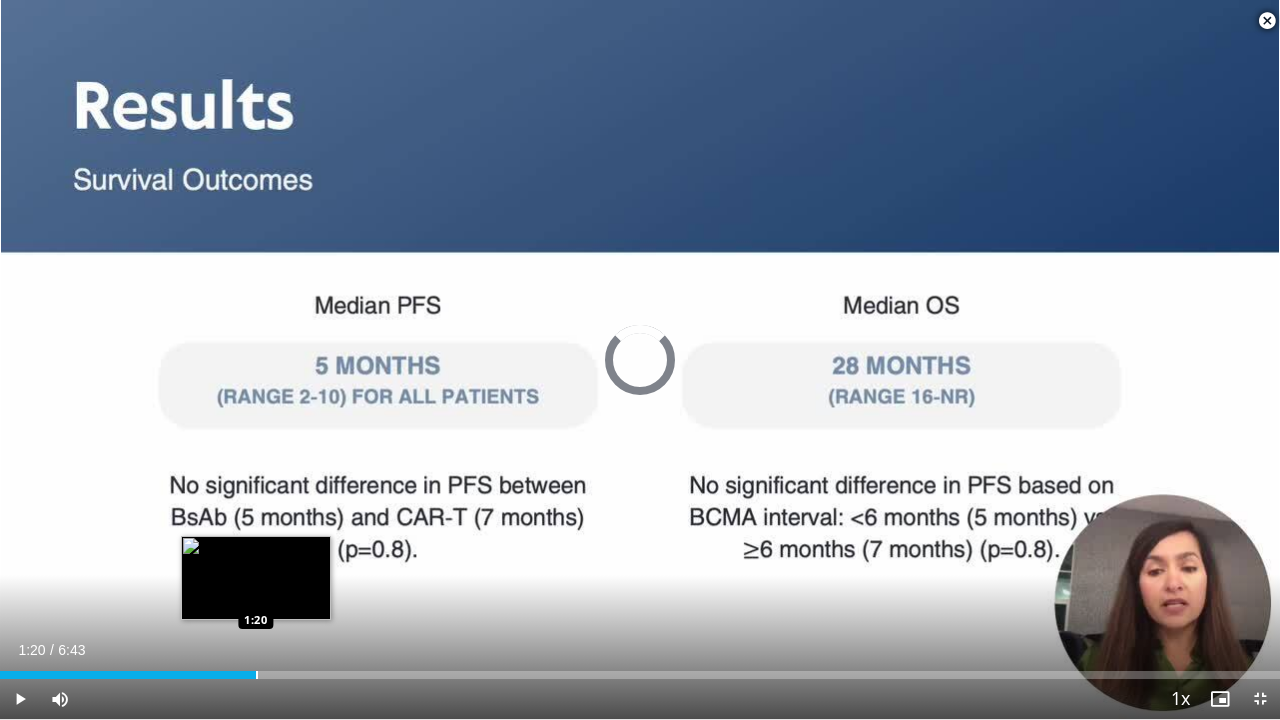 click at bounding box center [257, 675] 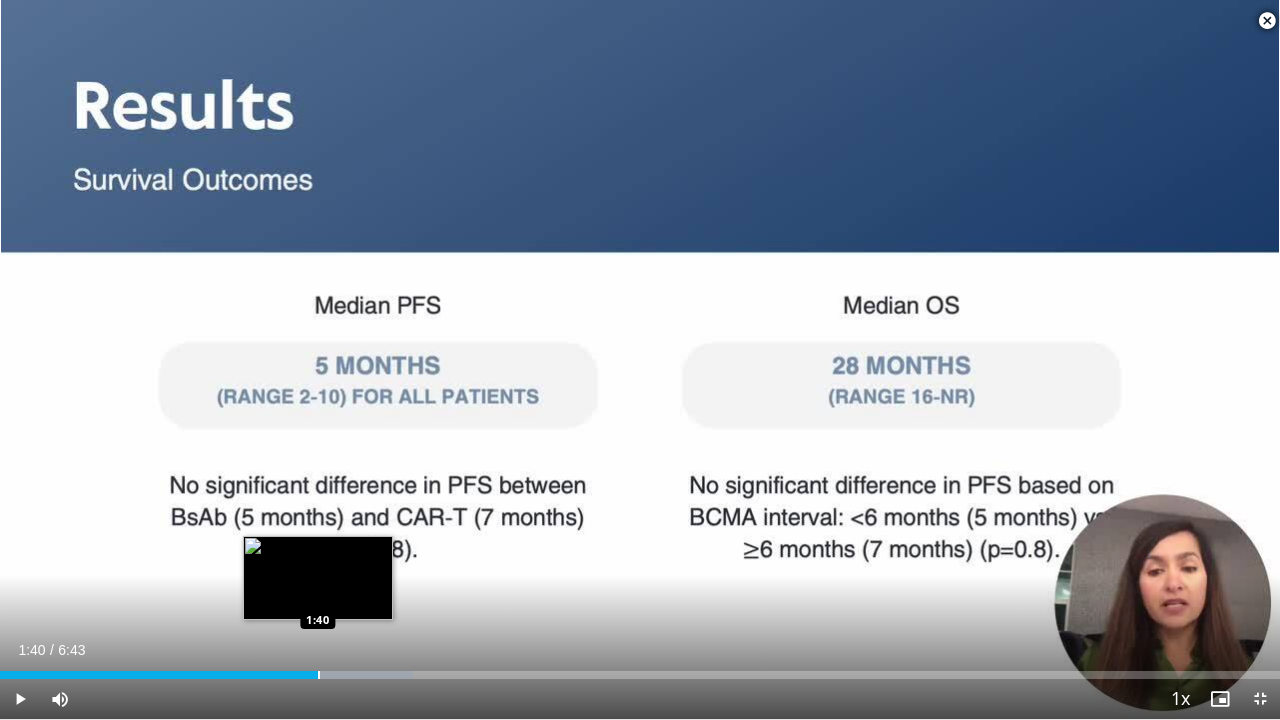 click at bounding box center [319, 675] 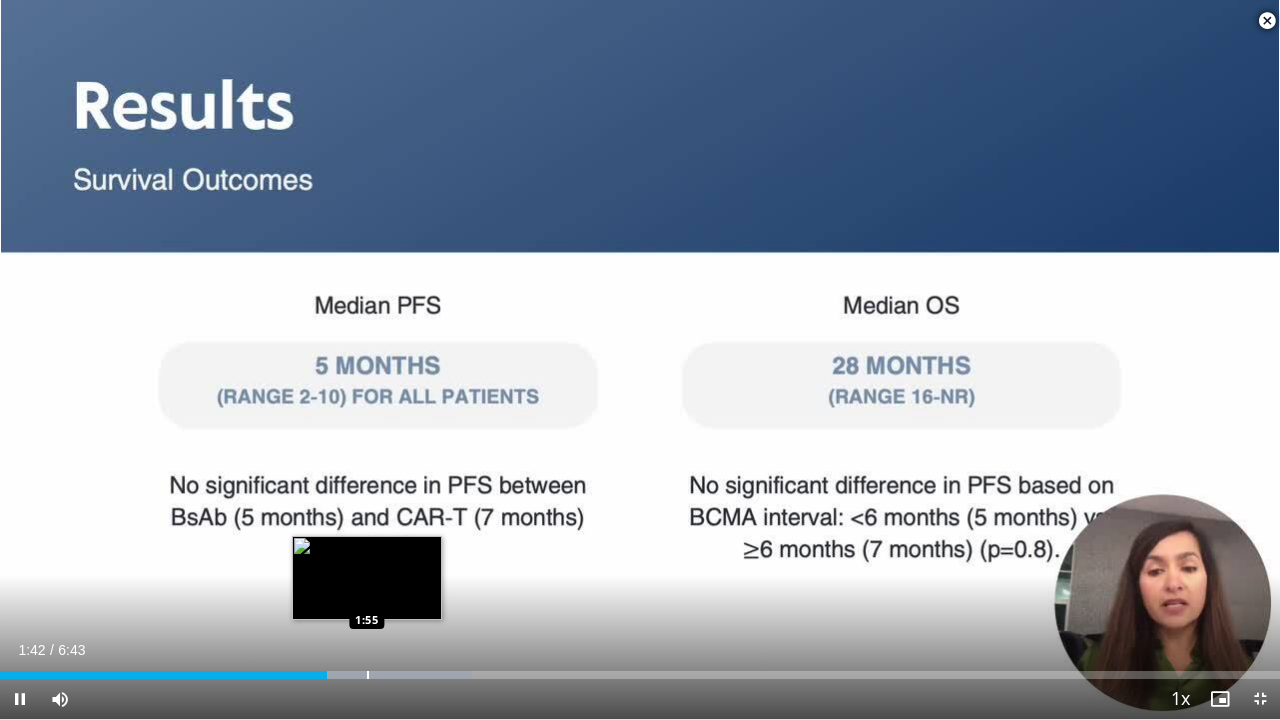 click at bounding box center [368, 675] 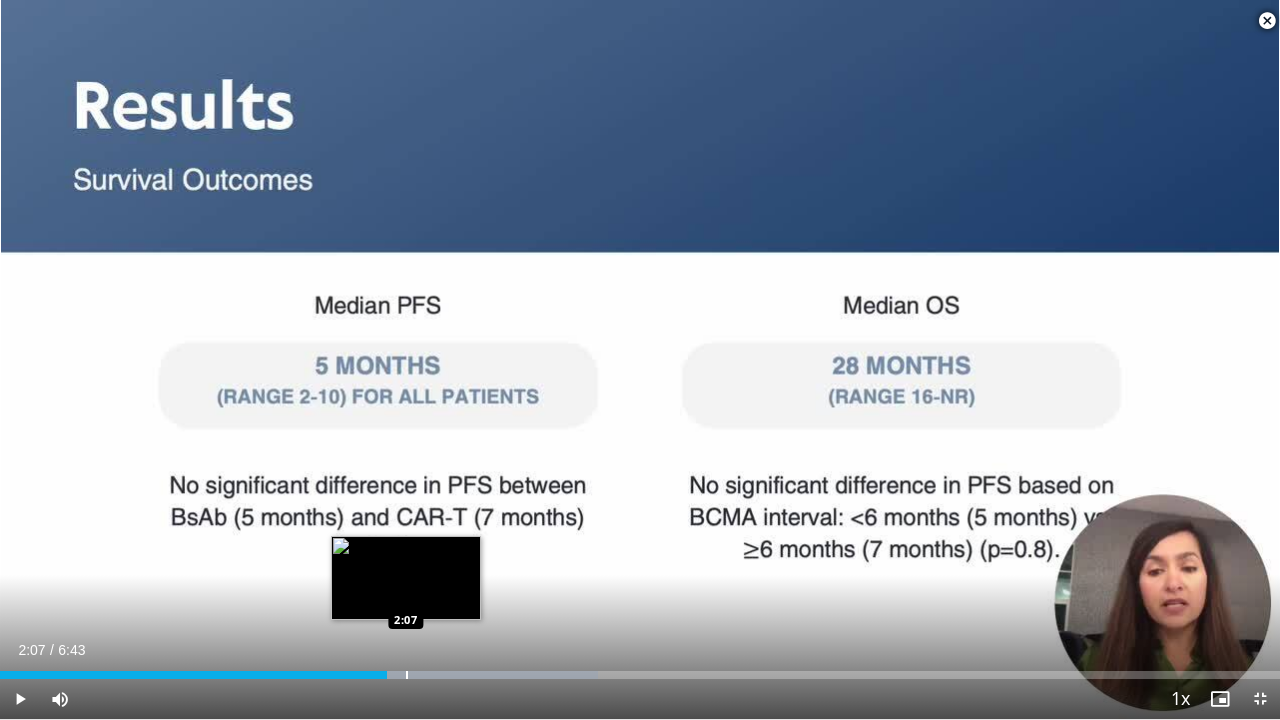 click at bounding box center [407, 675] 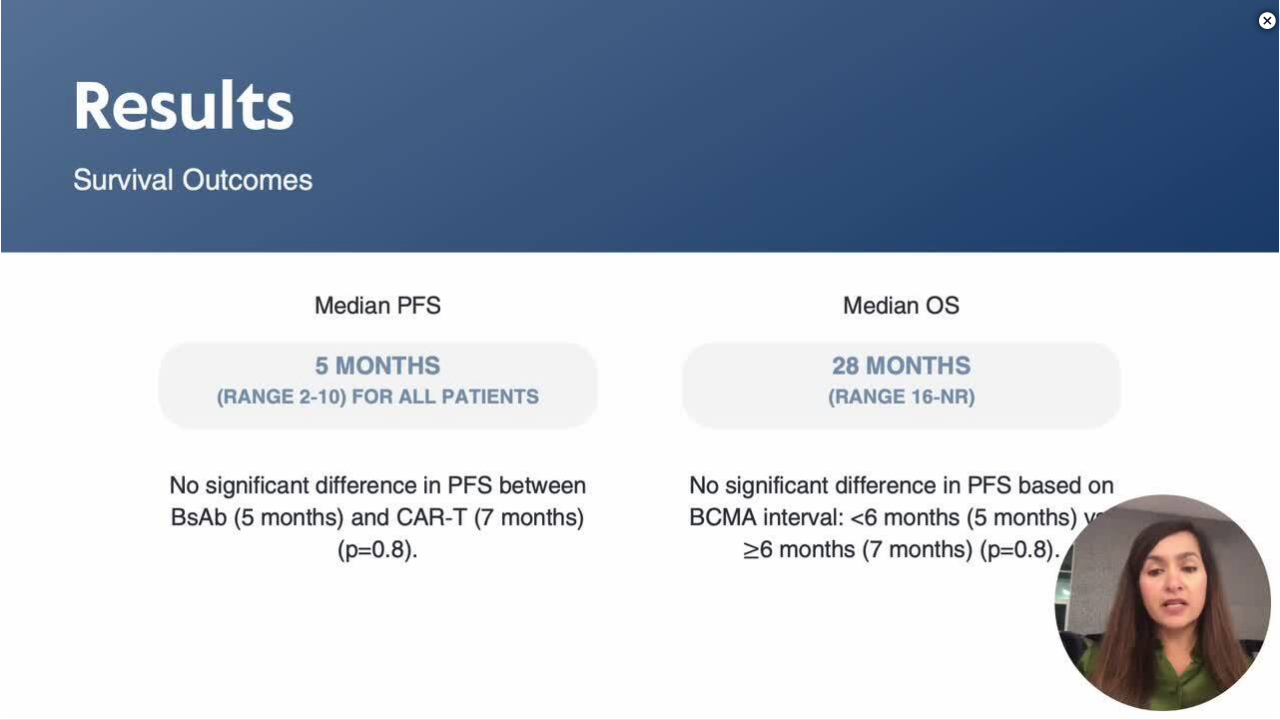 click on "**********" at bounding box center (640, 360) 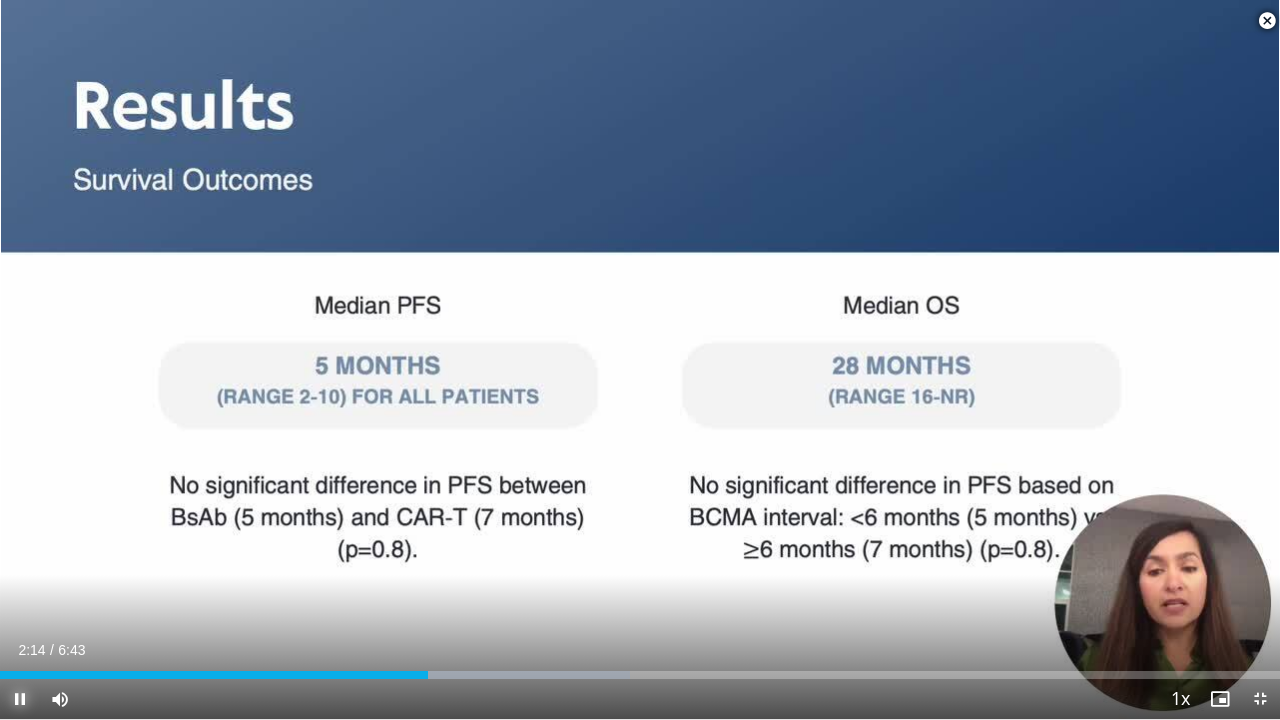 click at bounding box center [20, 699] 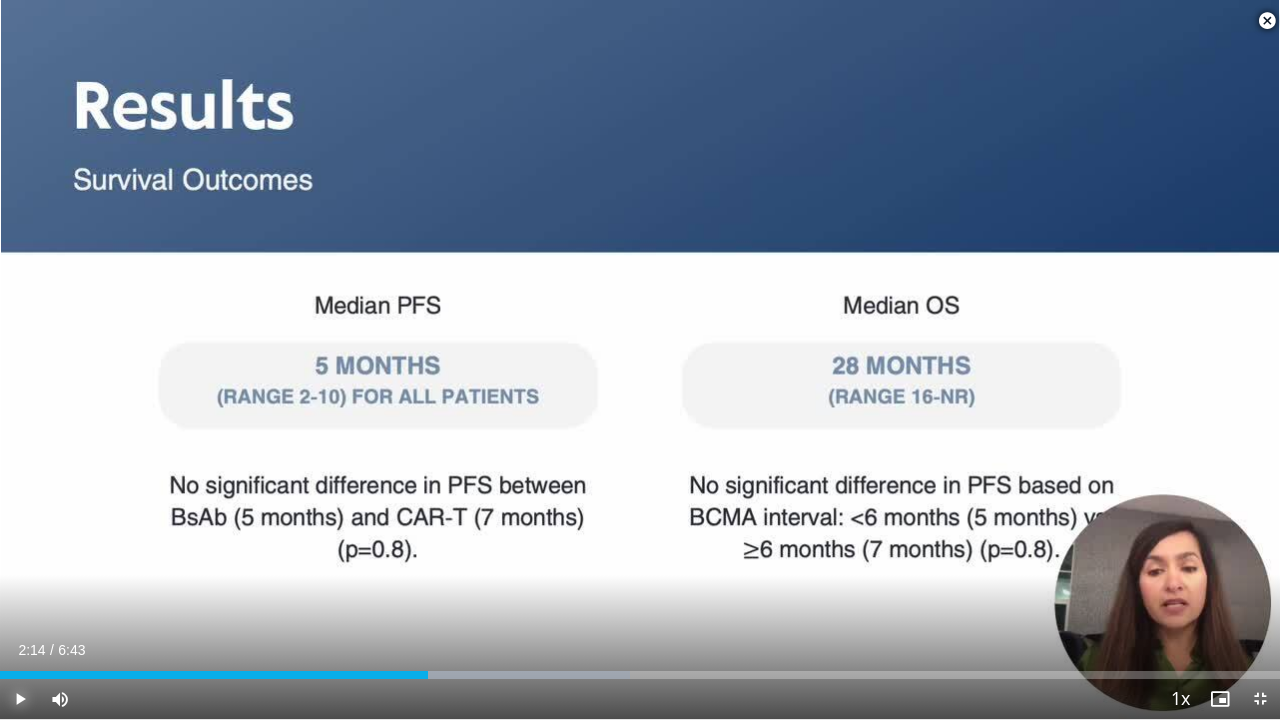 click at bounding box center (20, 699) 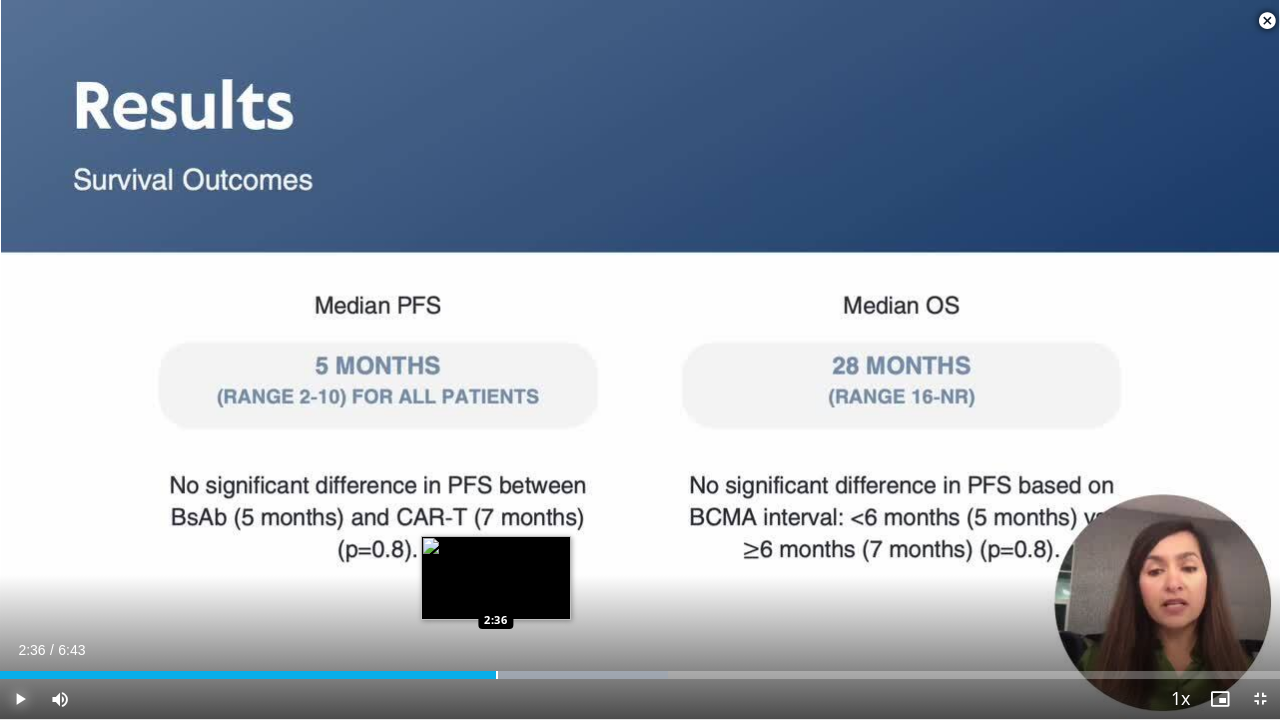 click at bounding box center [497, 675] 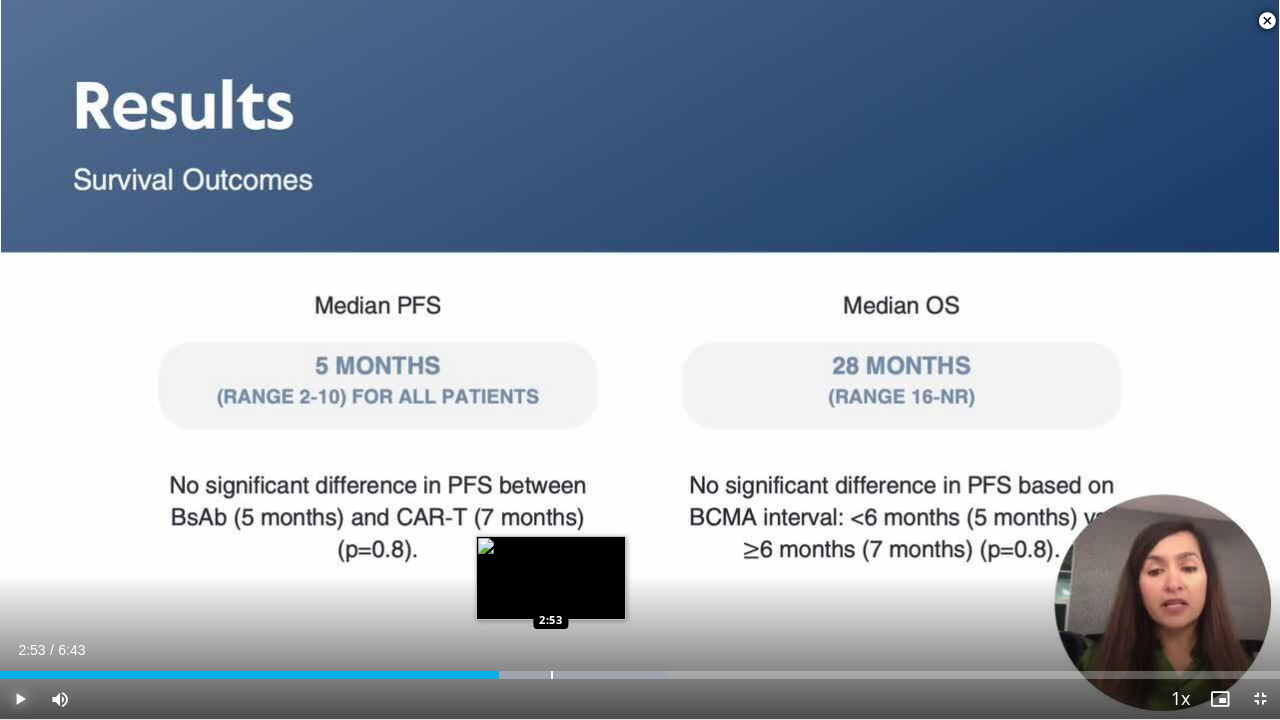 click at bounding box center [552, 675] 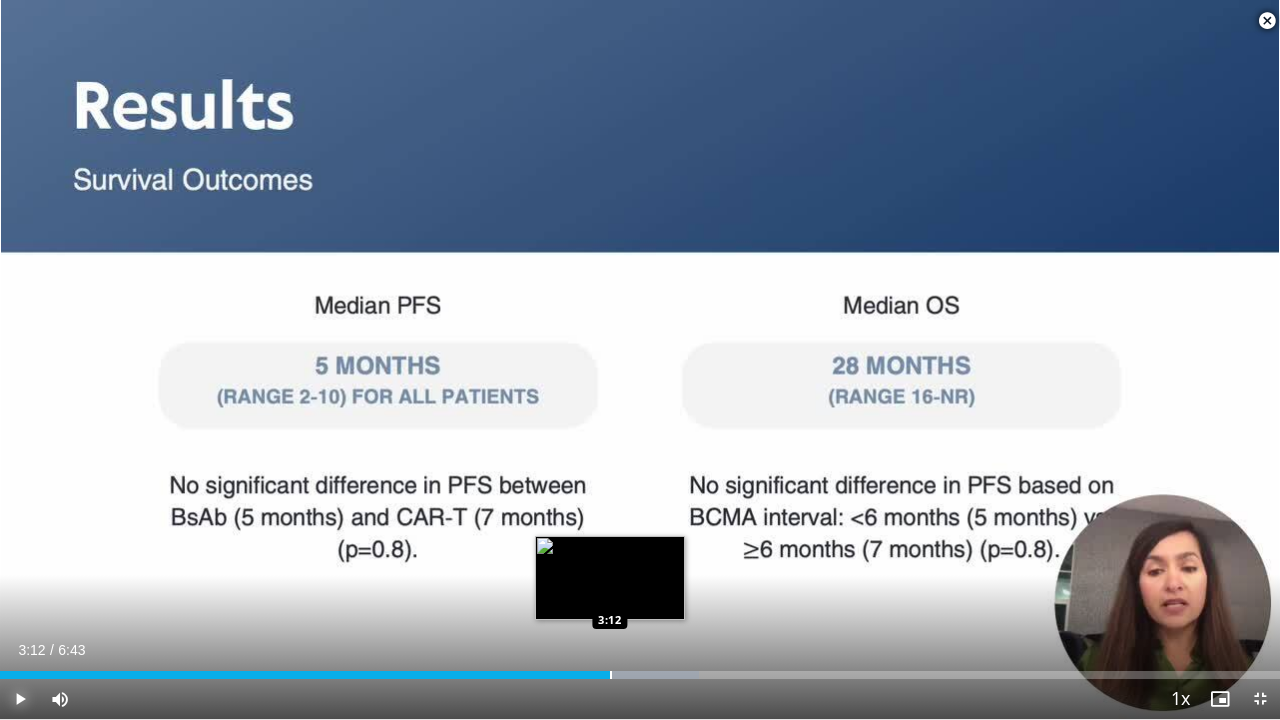 click on "Loaded :  54.64% 3:12 3:12" at bounding box center [640, 675] 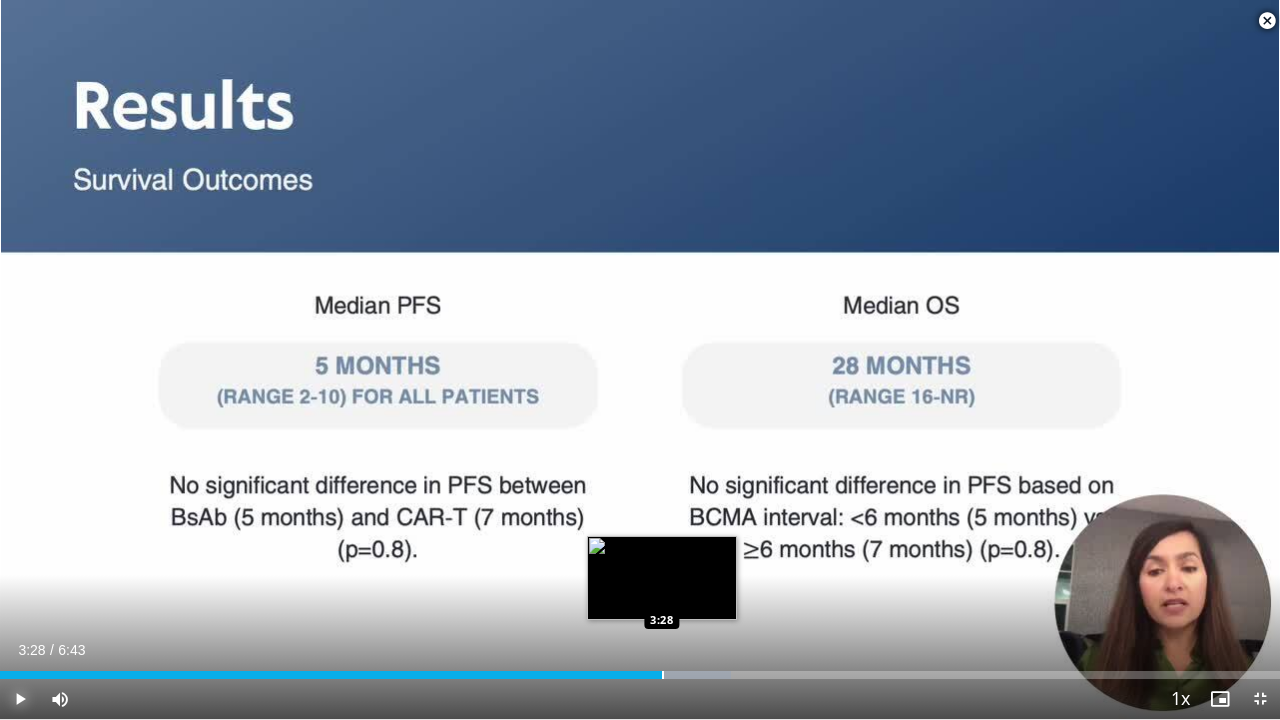 click at bounding box center (663, 675) 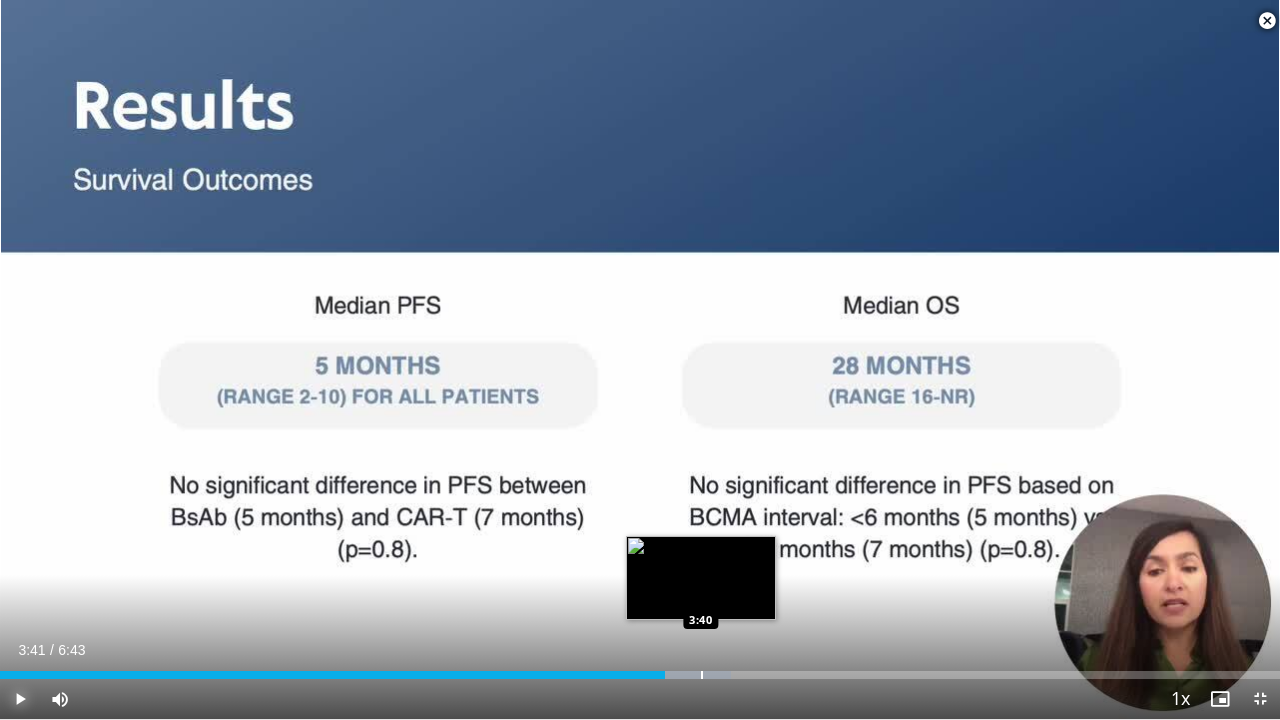 click at bounding box center [702, 675] 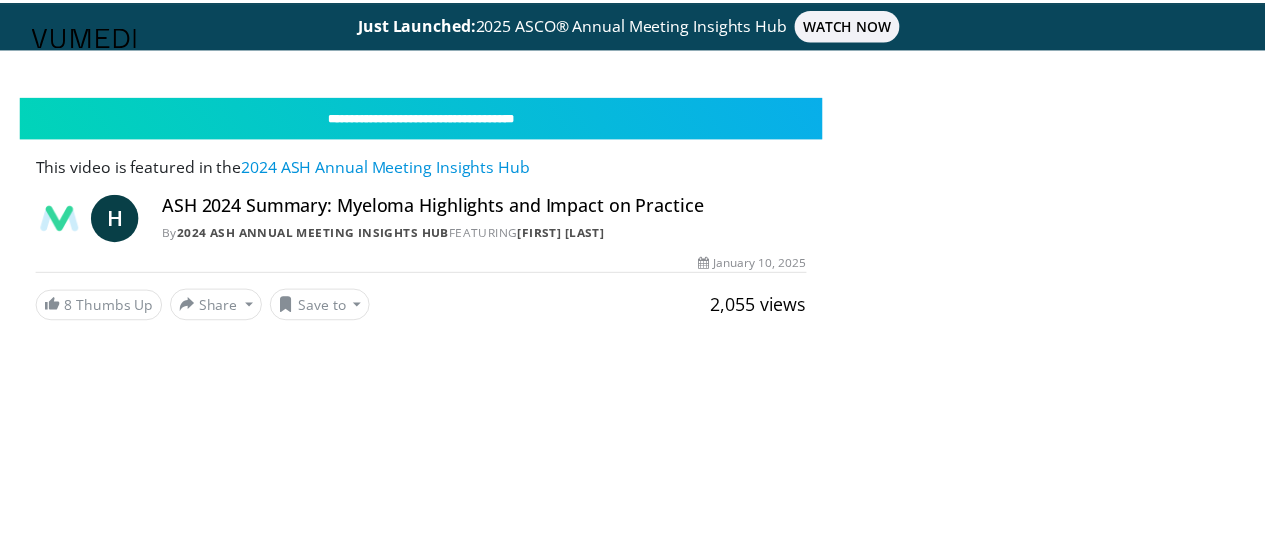 scroll, scrollTop: 0, scrollLeft: 0, axis: both 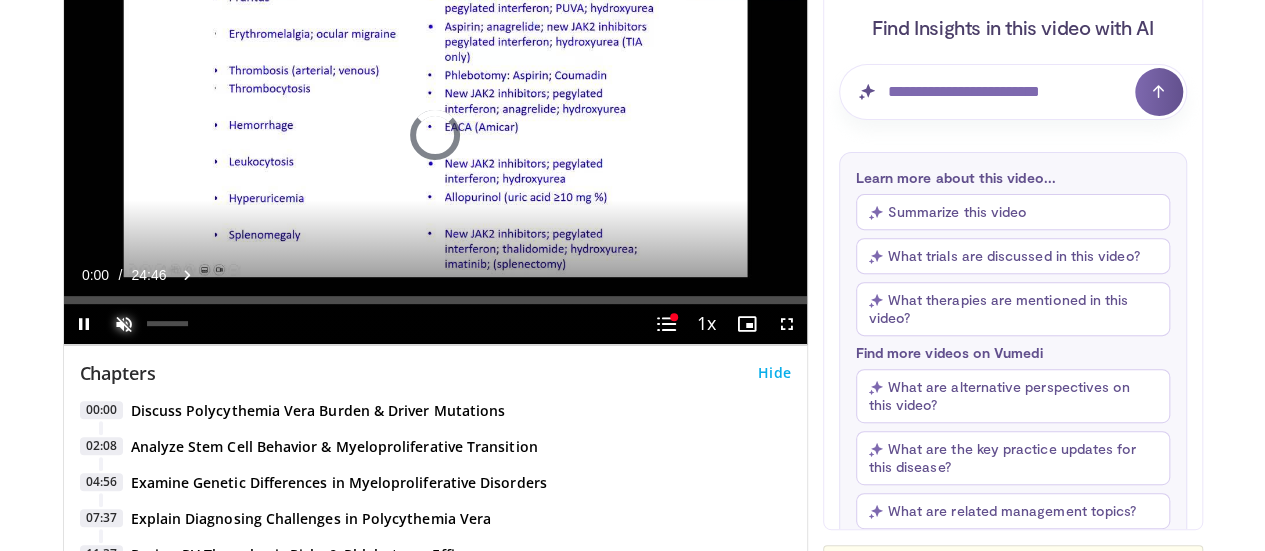 click at bounding box center (124, 324) 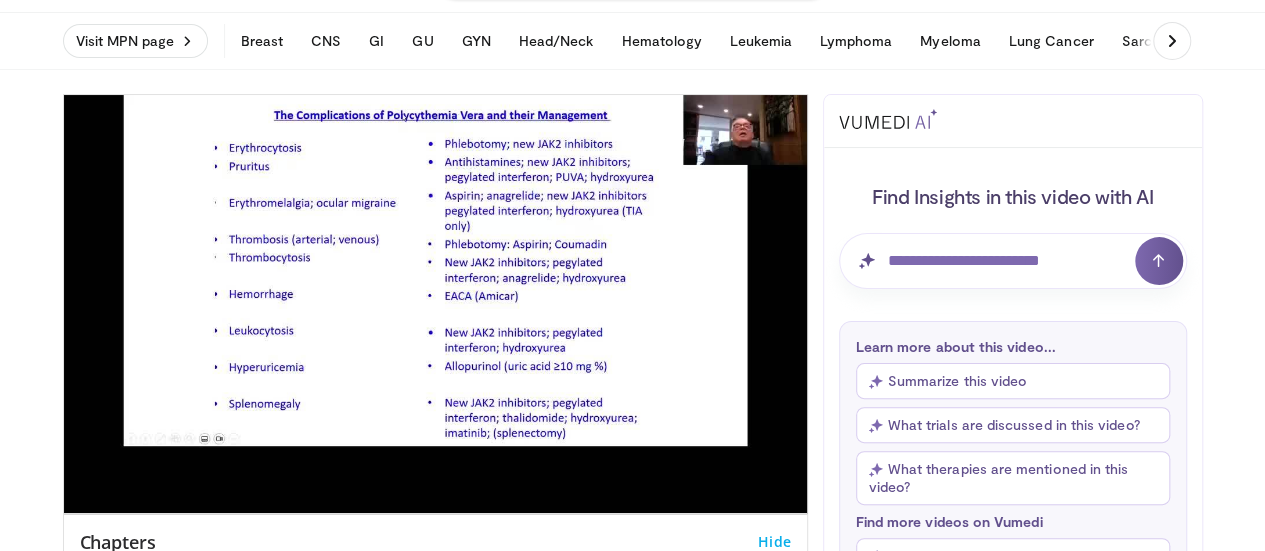scroll, scrollTop: 160, scrollLeft: 0, axis: vertical 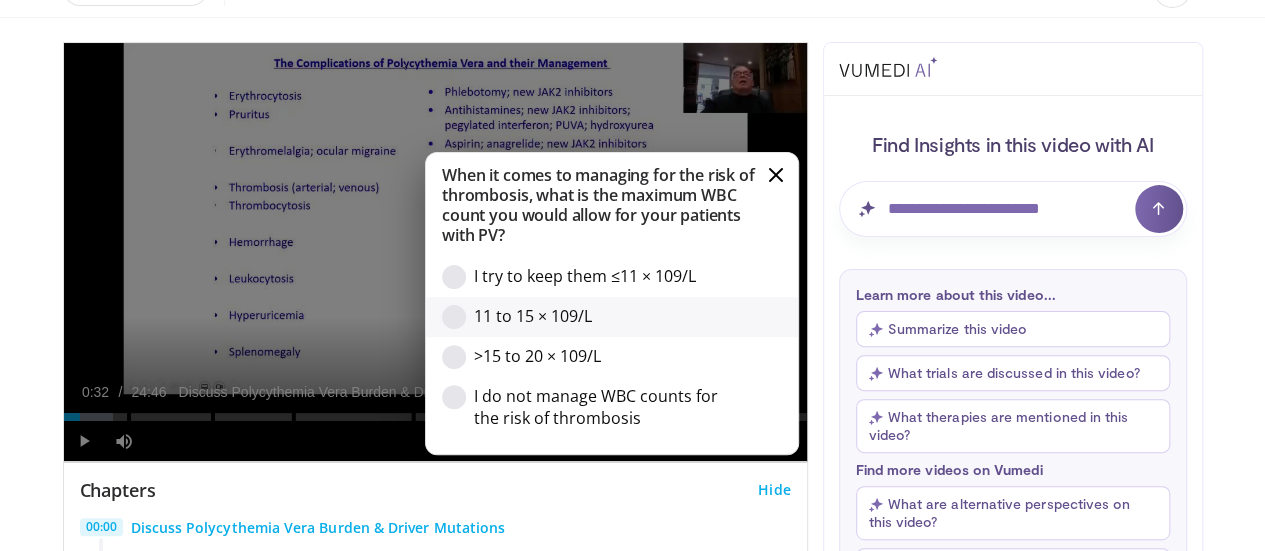 click at bounding box center (454, 317) 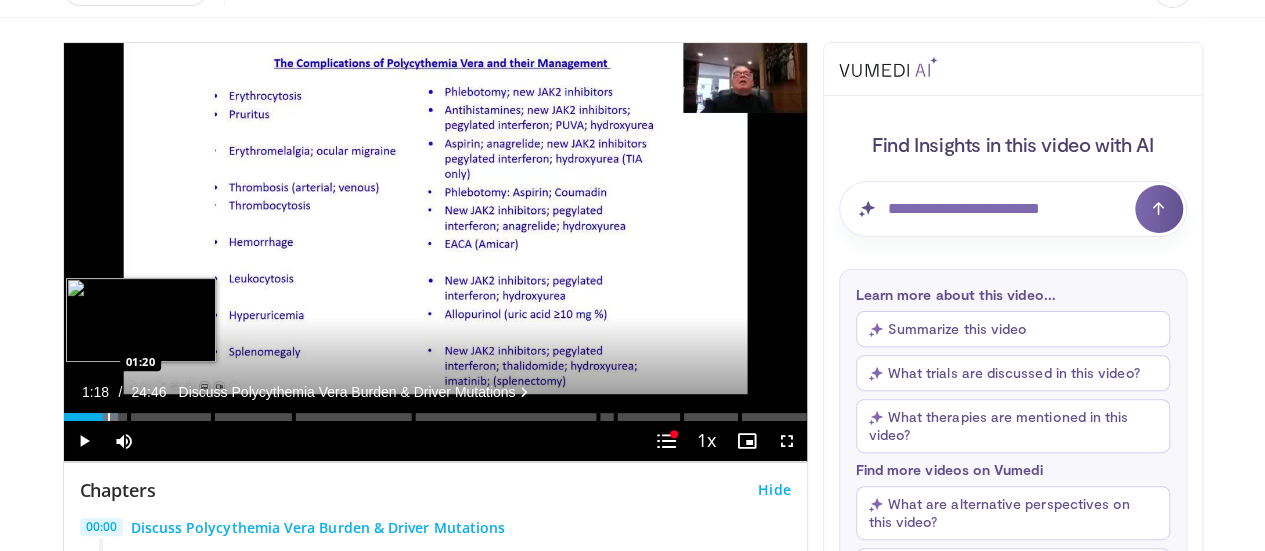 click on "Loaded :  7.33% 01:18" at bounding box center [435, 417] 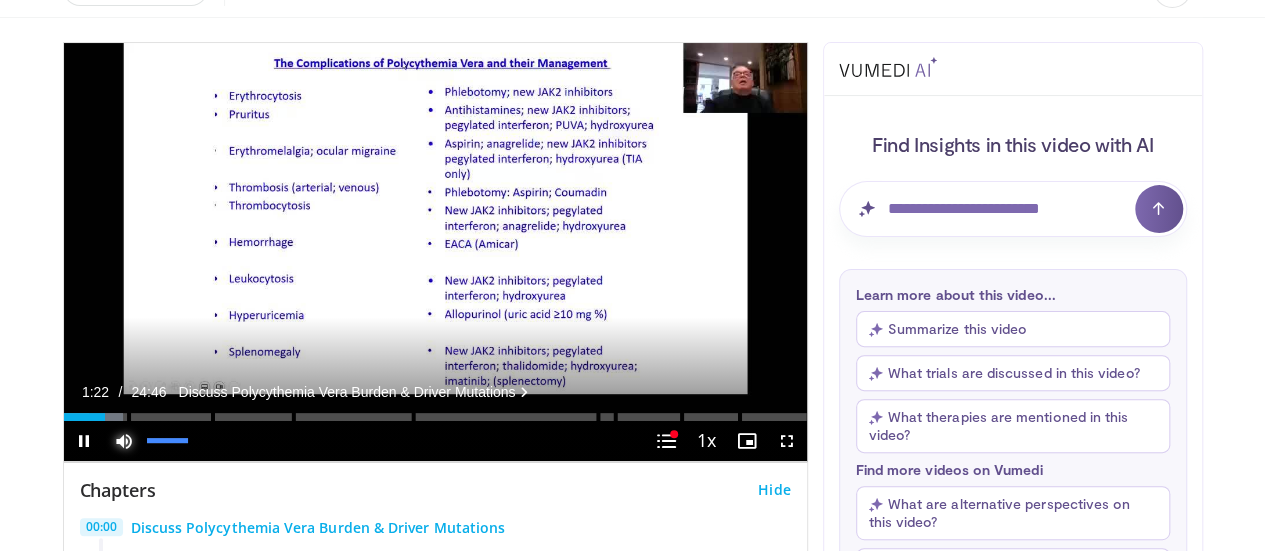click at bounding box center [124, 441] 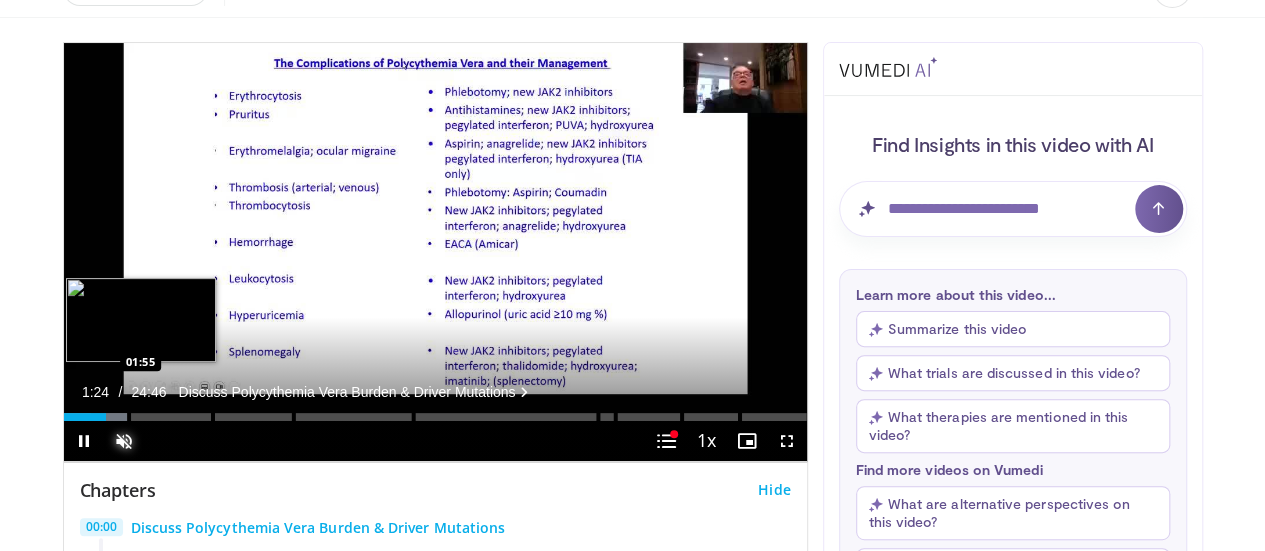 click at bounding box center (128, 417) 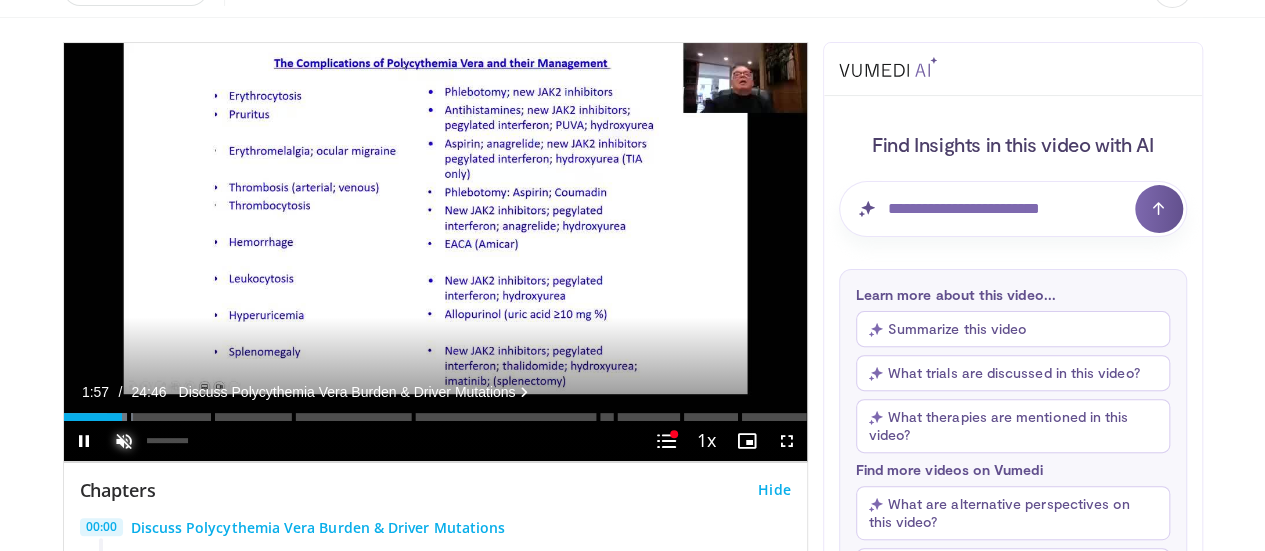 click at bounding box center [124, 441] 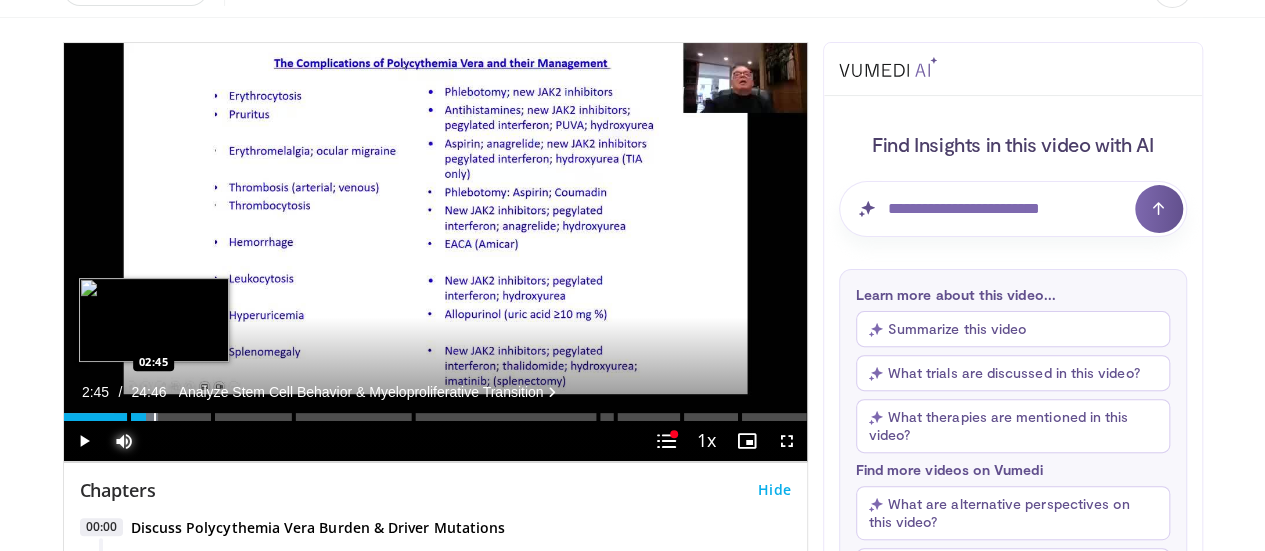 click at bounding box center (155, 417) 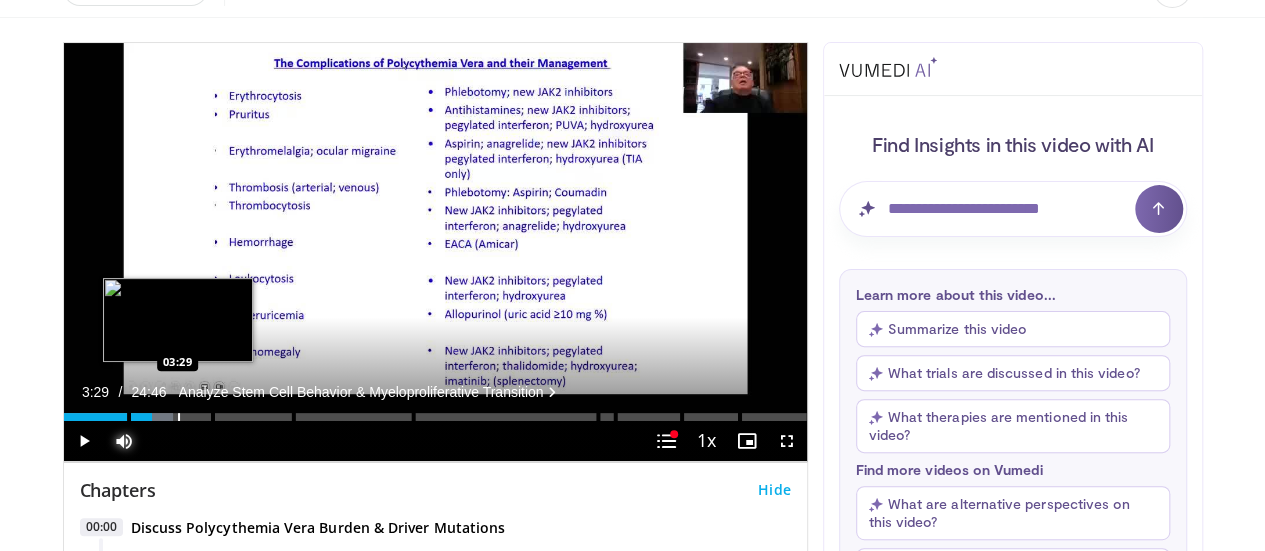 click at bounding box center [179, 417] 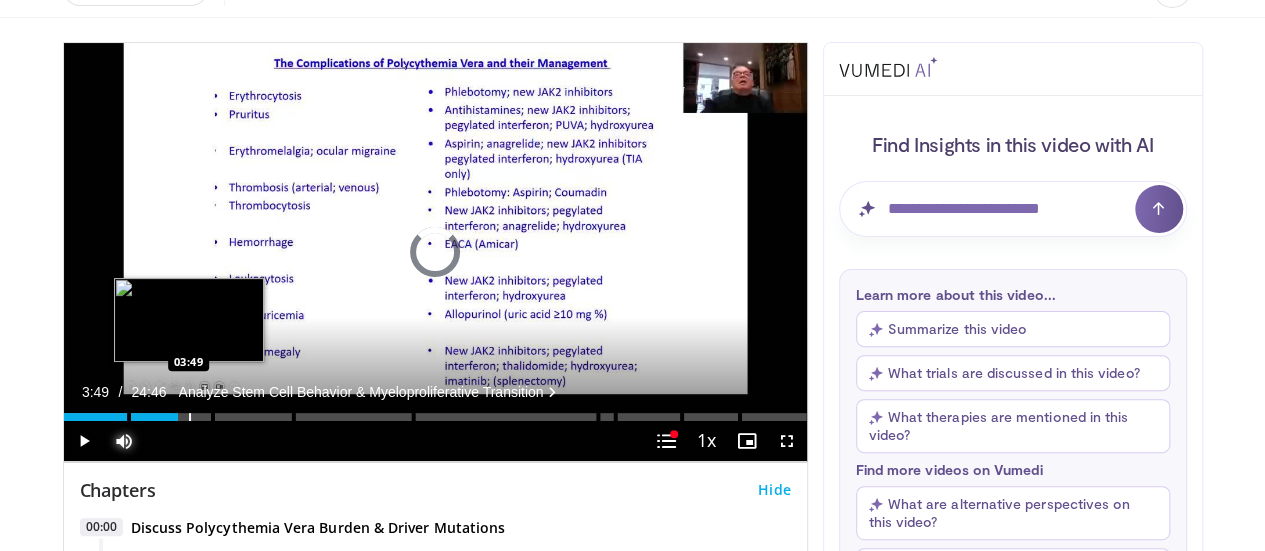 click at bounding box center (190, 417) 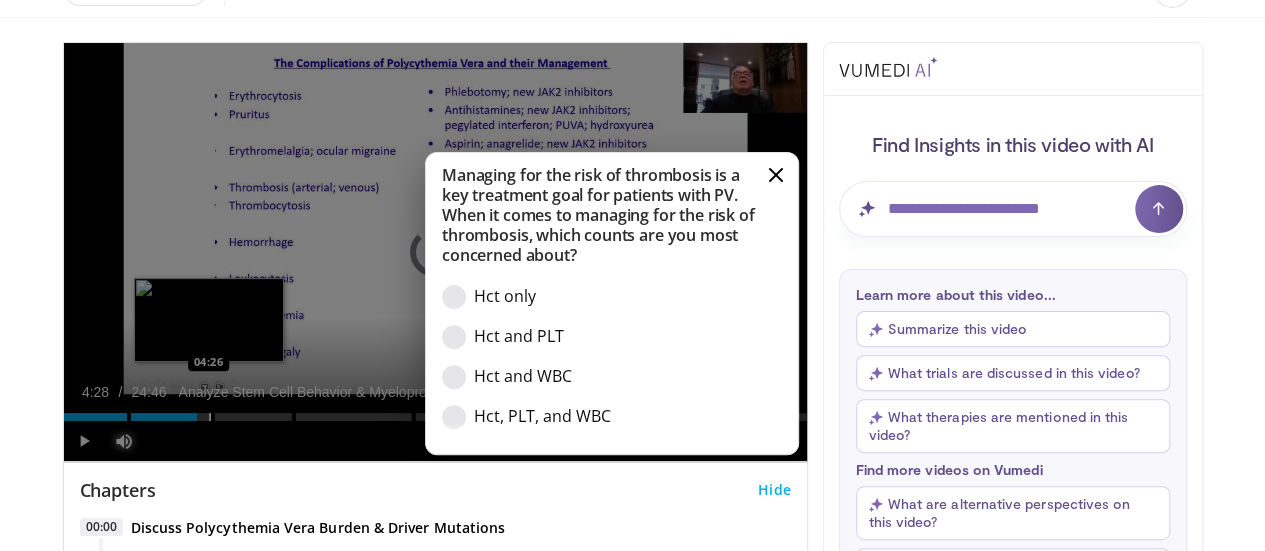 click on "Incorrect Managing for the risk of thrombosis is a key treatment goal for patients with PV. When it comes to managing for the risk of thrombosis, which counts are you most concerned about?     Hct only     Hct and PLT     Hct and WBC     Hct, PLT, and WBC Page 1 of 1 « Prev Next » Cancel Back Submit Video Player is loading. Play Video Current Time  4:28 / Duration  24:46 Analyze Stem Cell Behavior & Myeloproliferative Transition Play Mute 0% Loaded :  0.00% 04:28 04:26 Stream Type  LIVE Seek to live, currently behind live LIVE   1x Playback Rate 0.5x 0.75x 1x , selected 1.25x 1.5x 1.75x 2x Chapters Chapters Descriptions descriptions off , selected Captions captions settings , opens captions settings dialog captions off , selected Audio Track en (Main) , selected Fullscreen Chapters toggle button Enable picture-in-picture mode This is a modal window. Beginning of dialog window. Escape will cancel and close the window. Text Color ***** ***** *** ***** **** ****** ******* **** Transparency ****** Color" at bounding box center [435, 252] 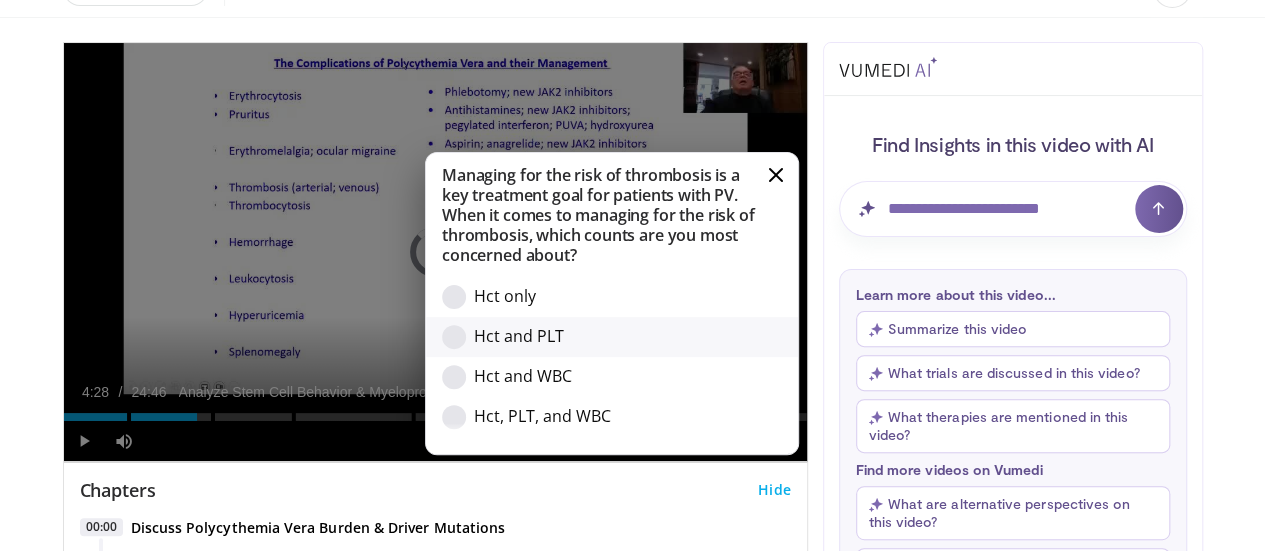 click at bounding box center [454, 337] 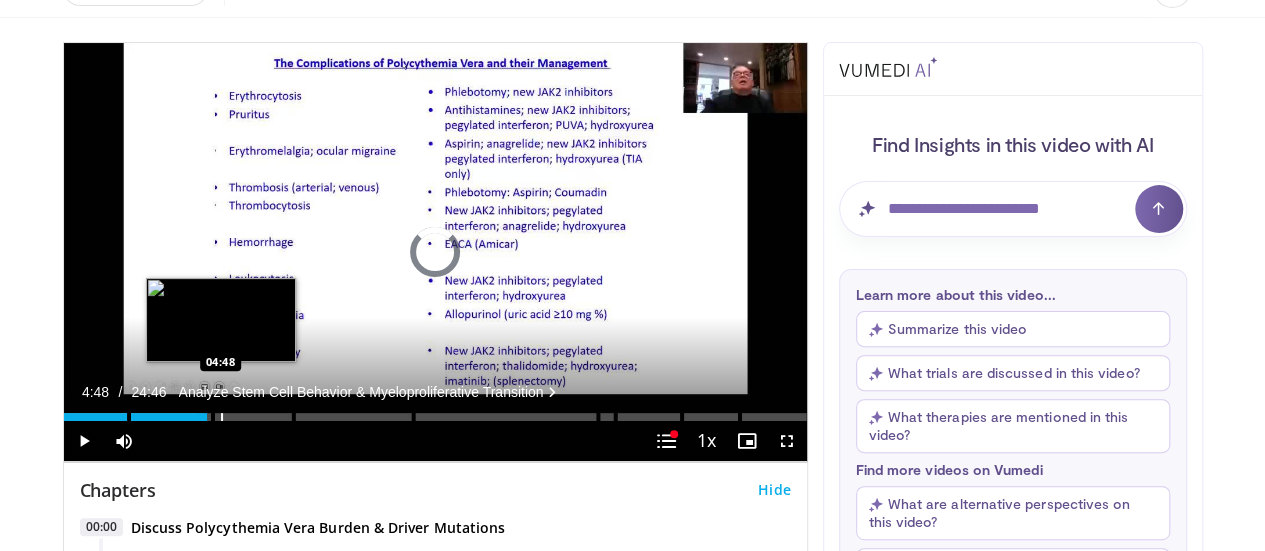 click at bounding box center [222, 417] 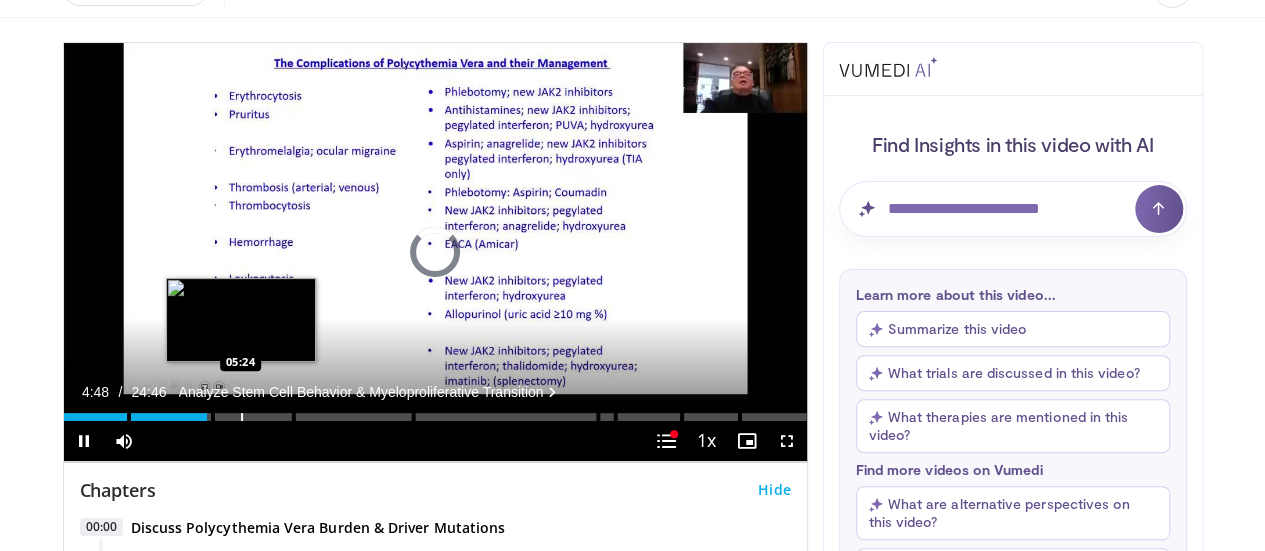 click at bounding box center (242, 417) 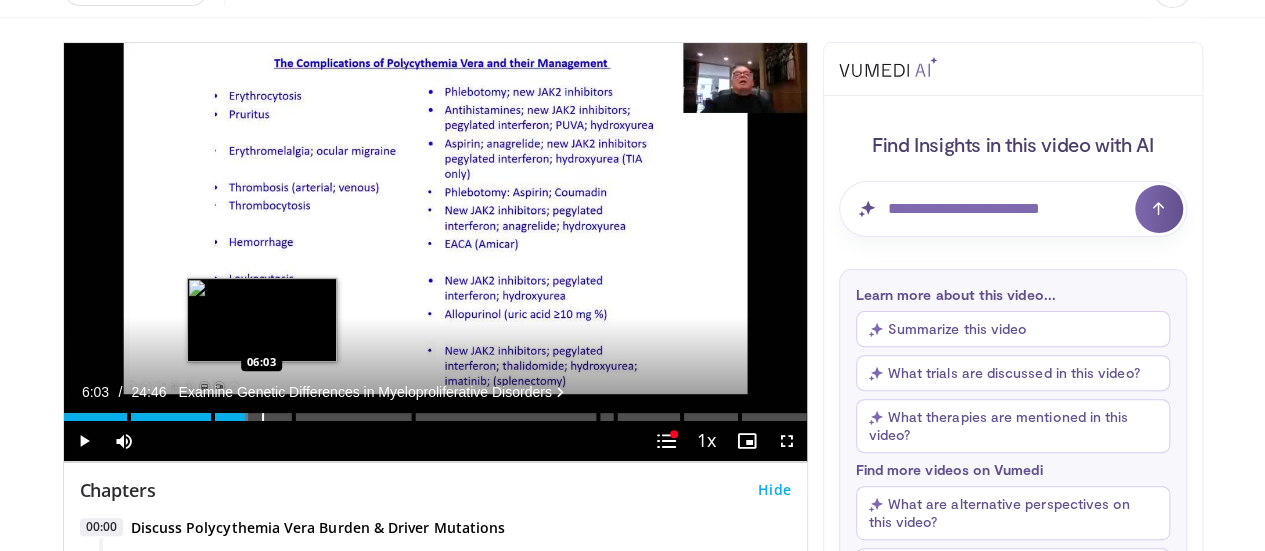 click at bounding box center [263, 417] 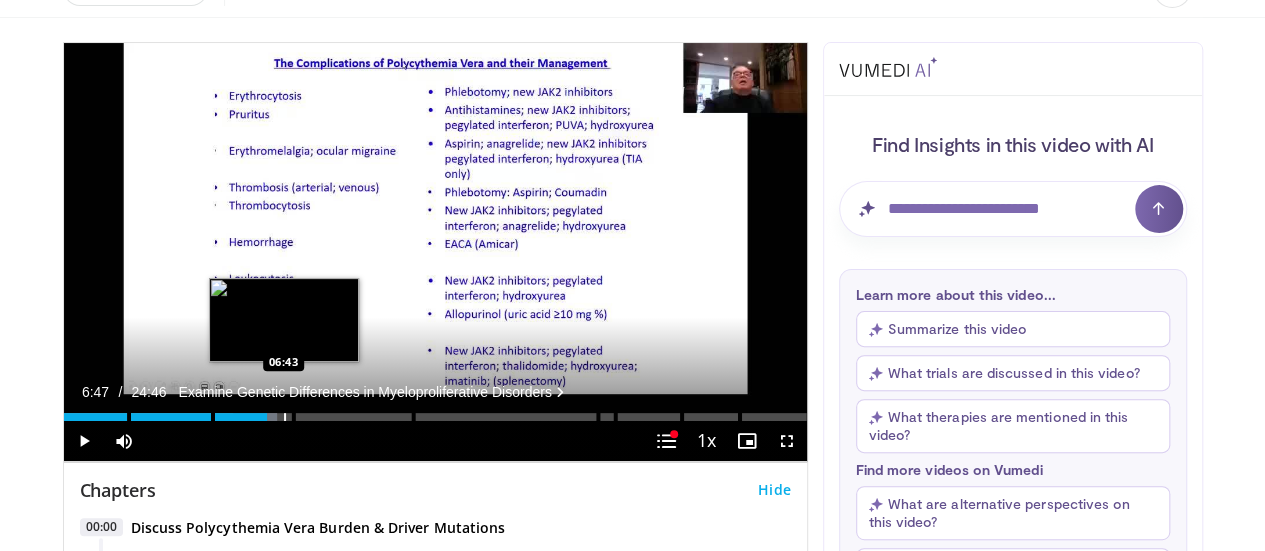click at bounding box center (285, 417) 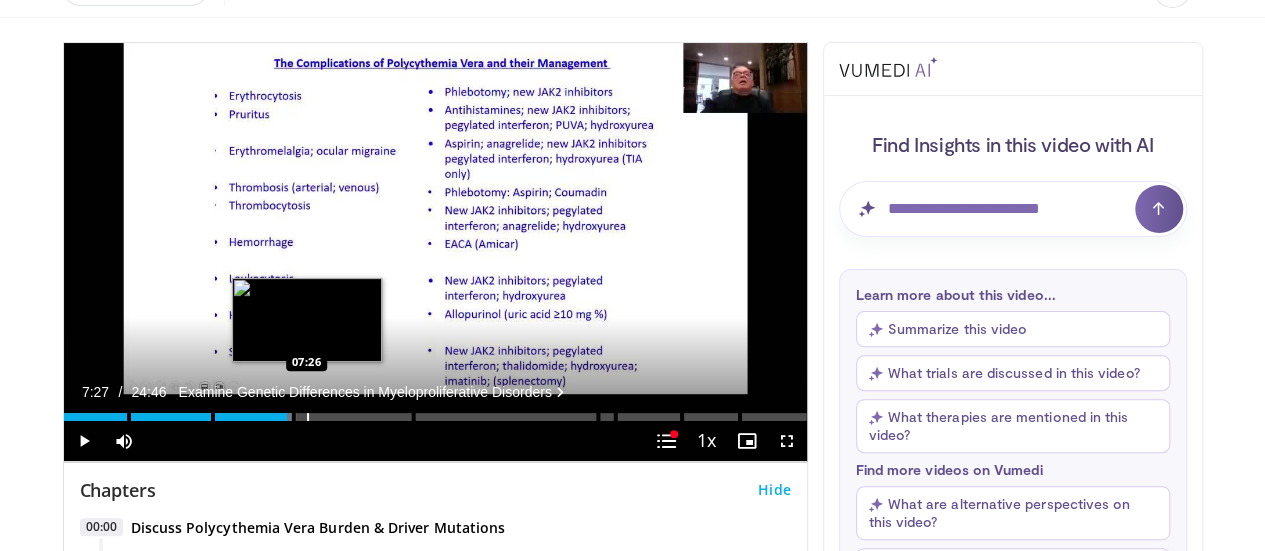 click at bounding box center (308, 417) 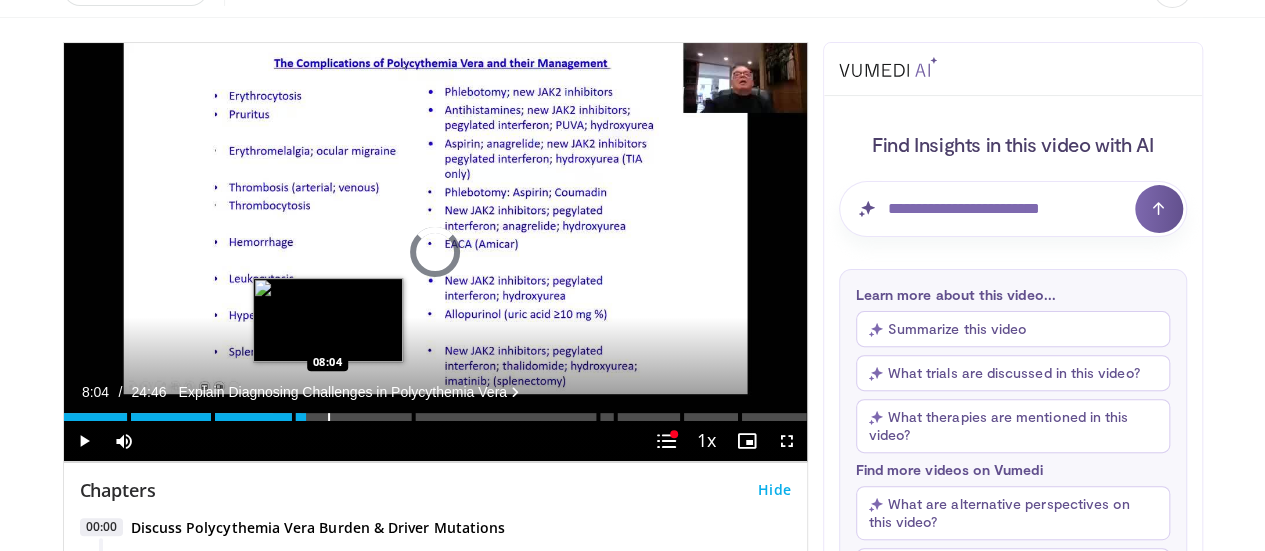 click at bounding box center [329, 417] 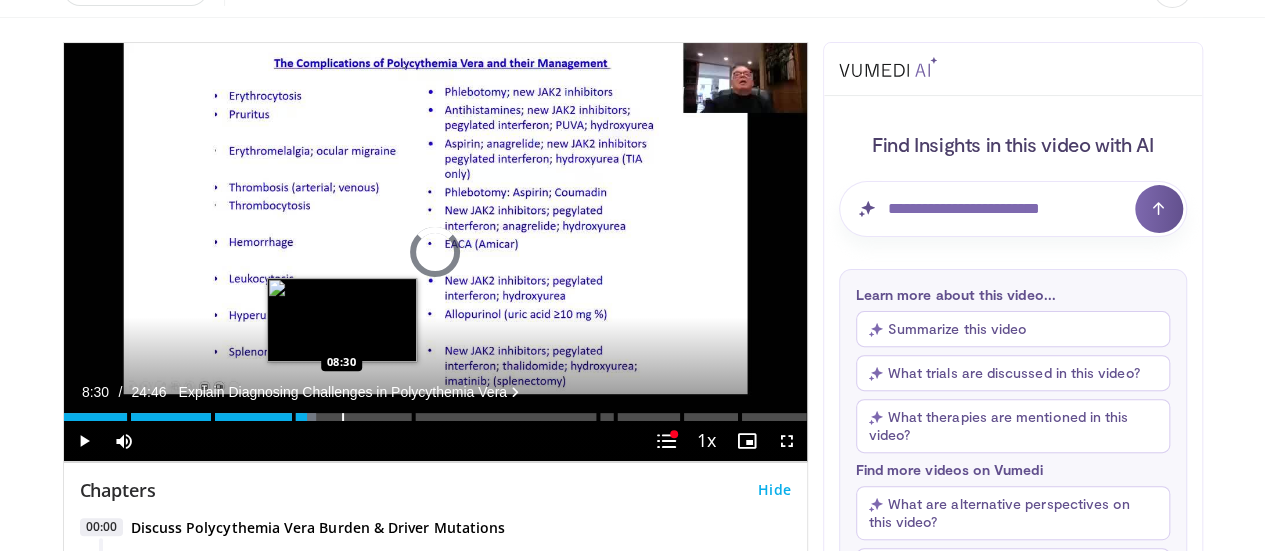 click at bounding box center [343, 417] 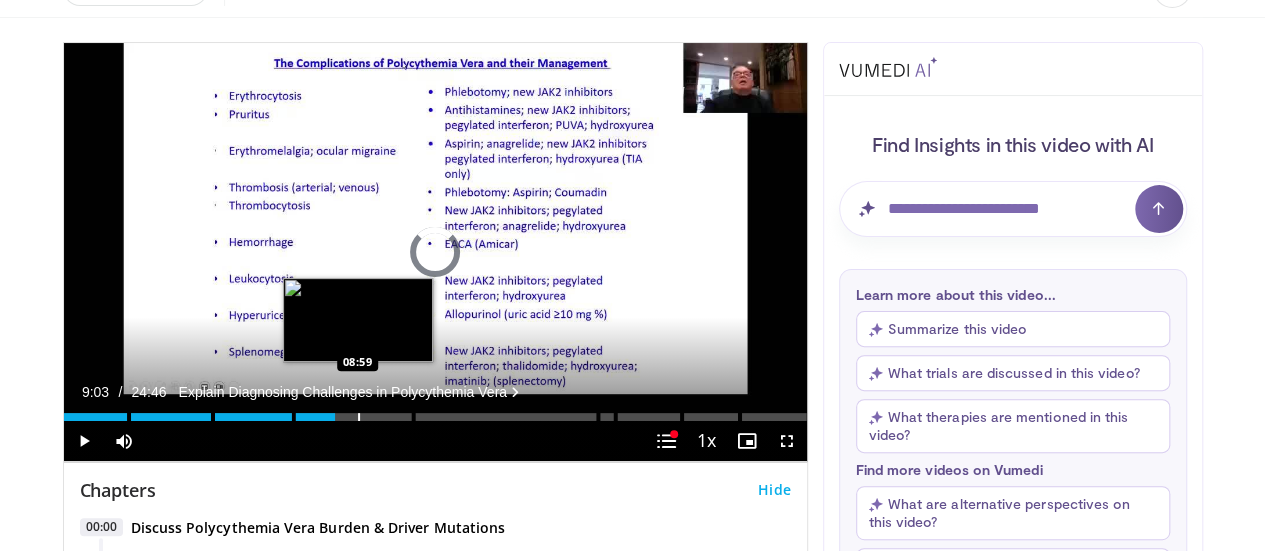 click at bounding box center (359, 417) 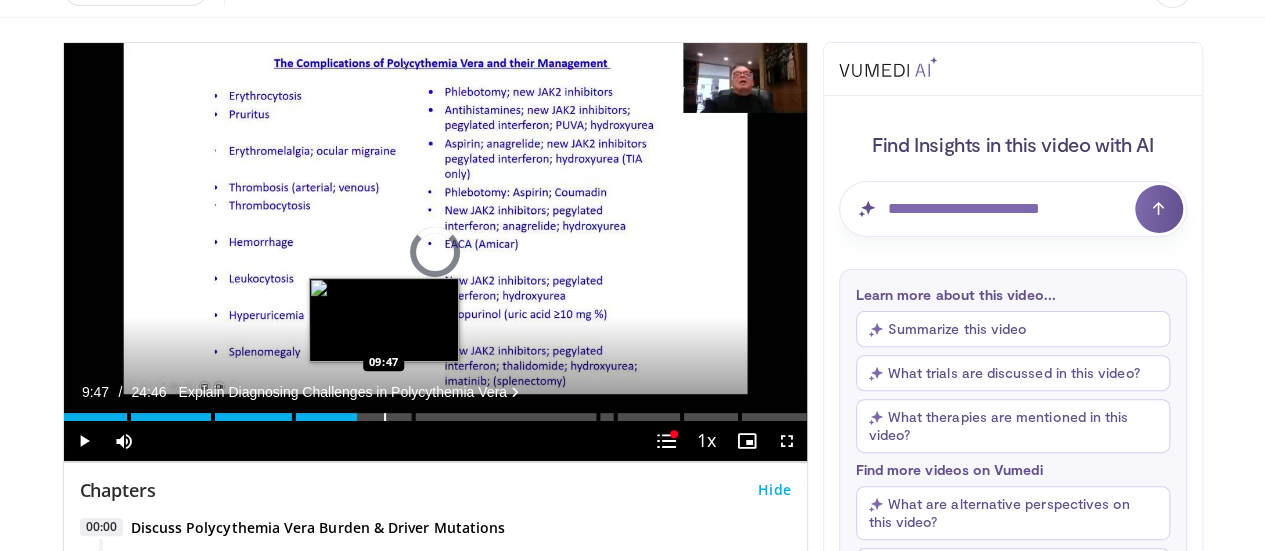 click at bounding box center (385, 417) 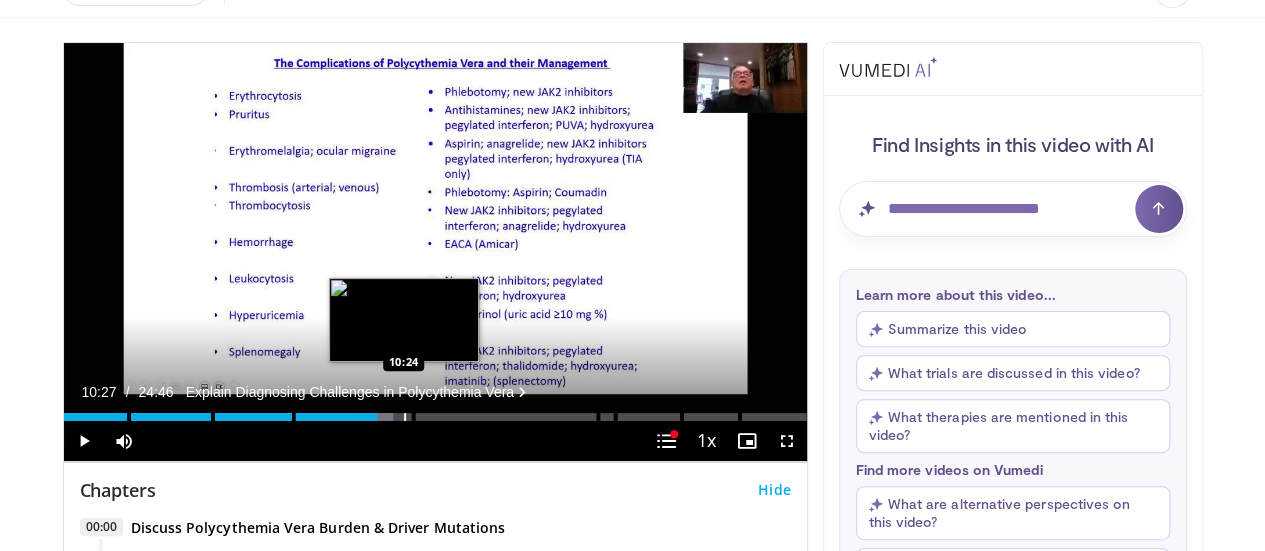 click at bounding box center [405, 417] 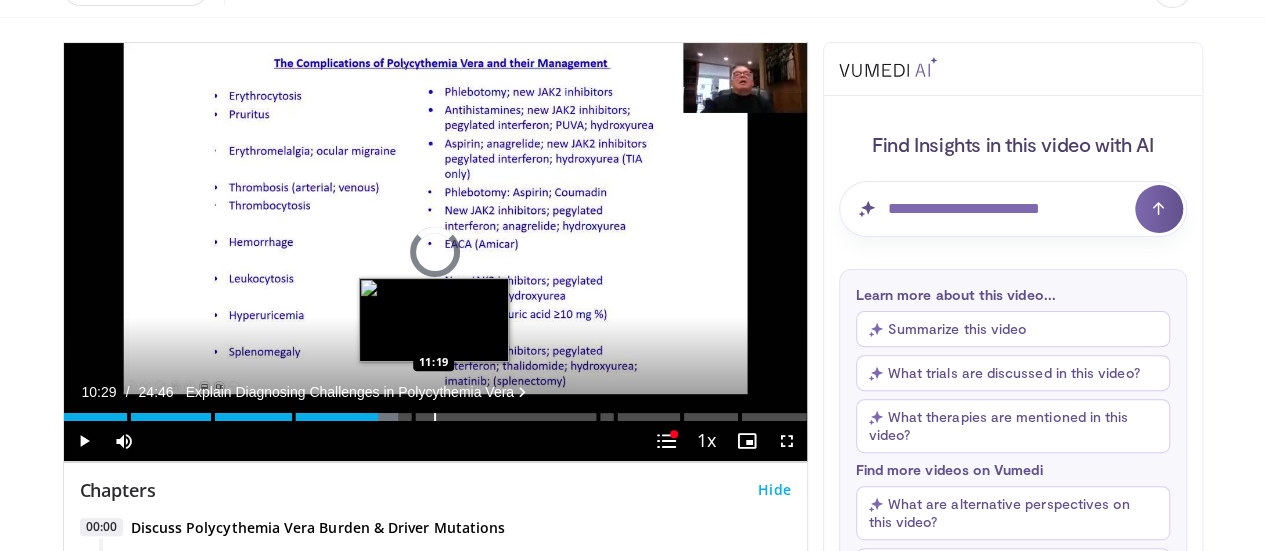 click on "Loaded :  45.05% 10:29" at bounding box center [435, 417] 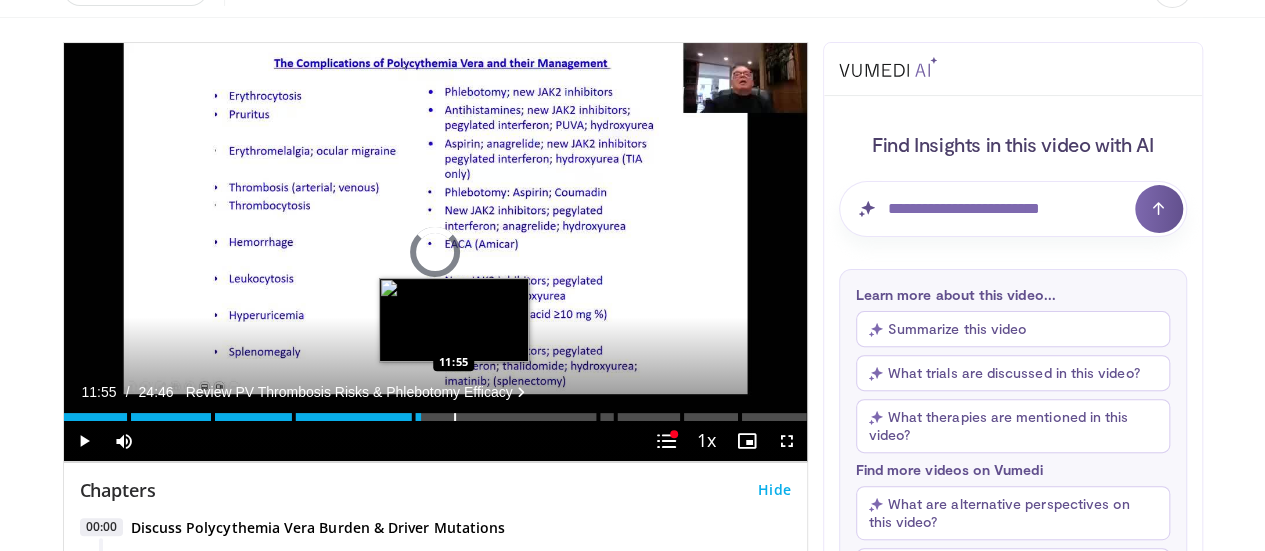 click at bounding box center (455, 417) 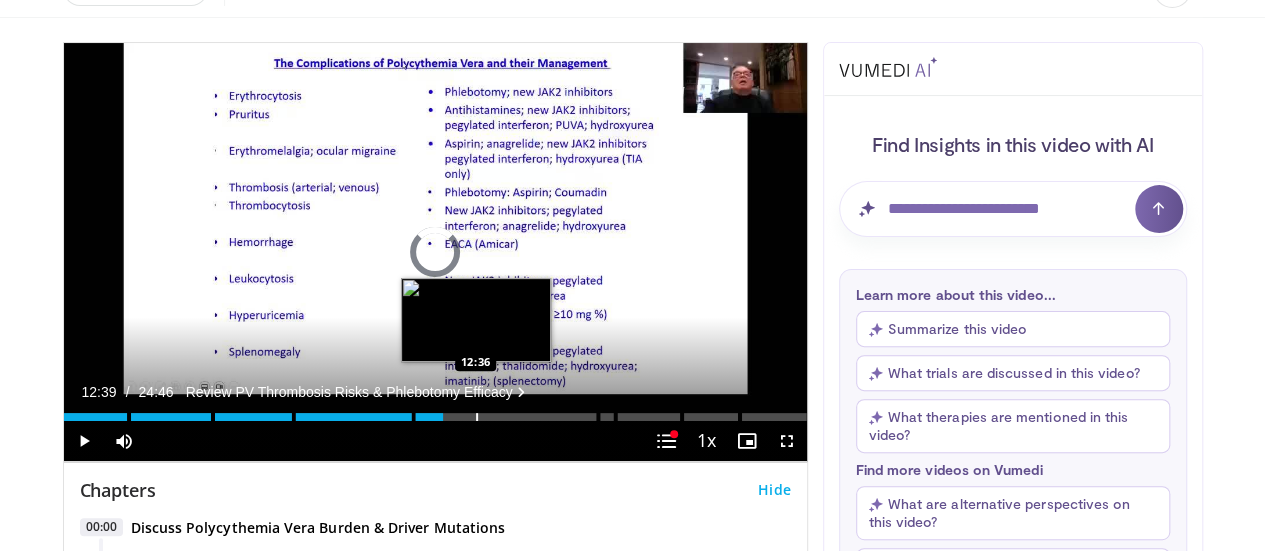 click at bounding box center [477, 417] 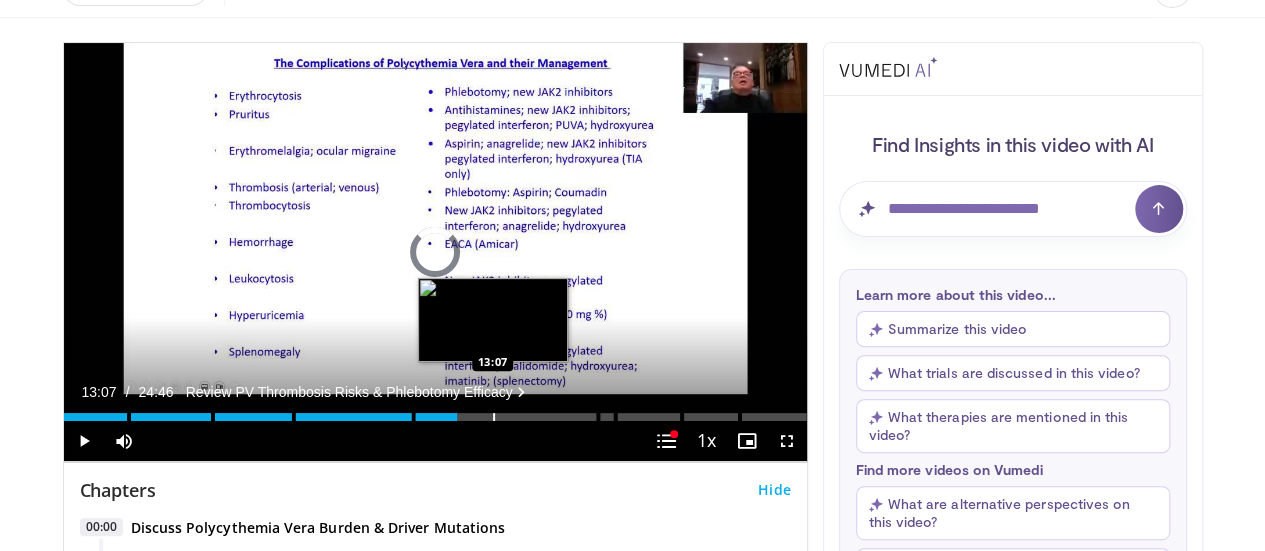 click at bounding box center (494, 417) 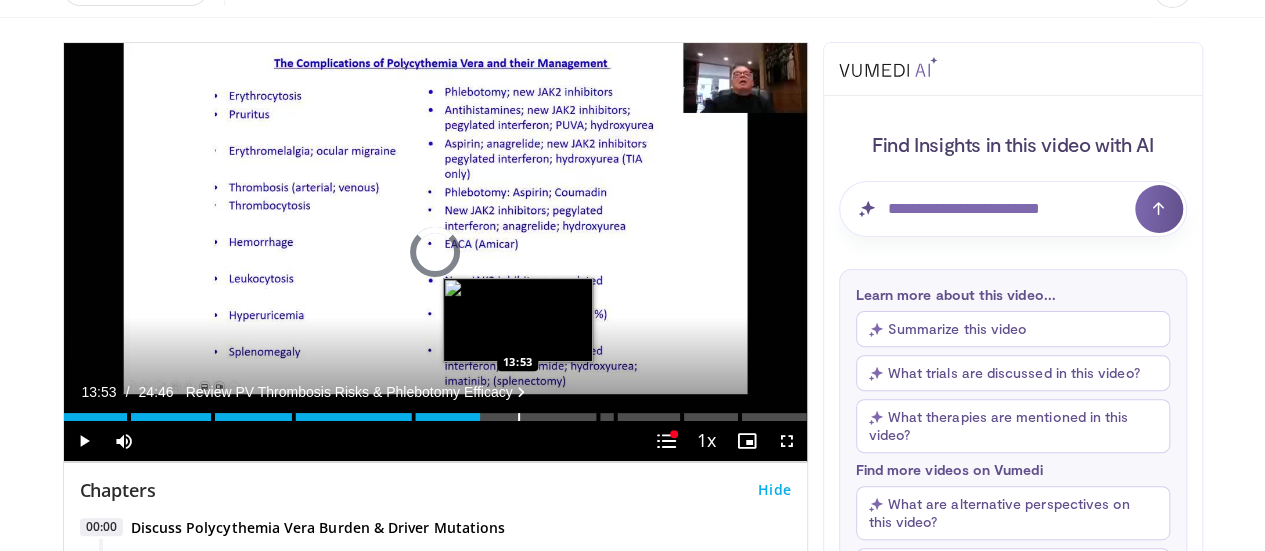 click at bounding box center (519, 417) 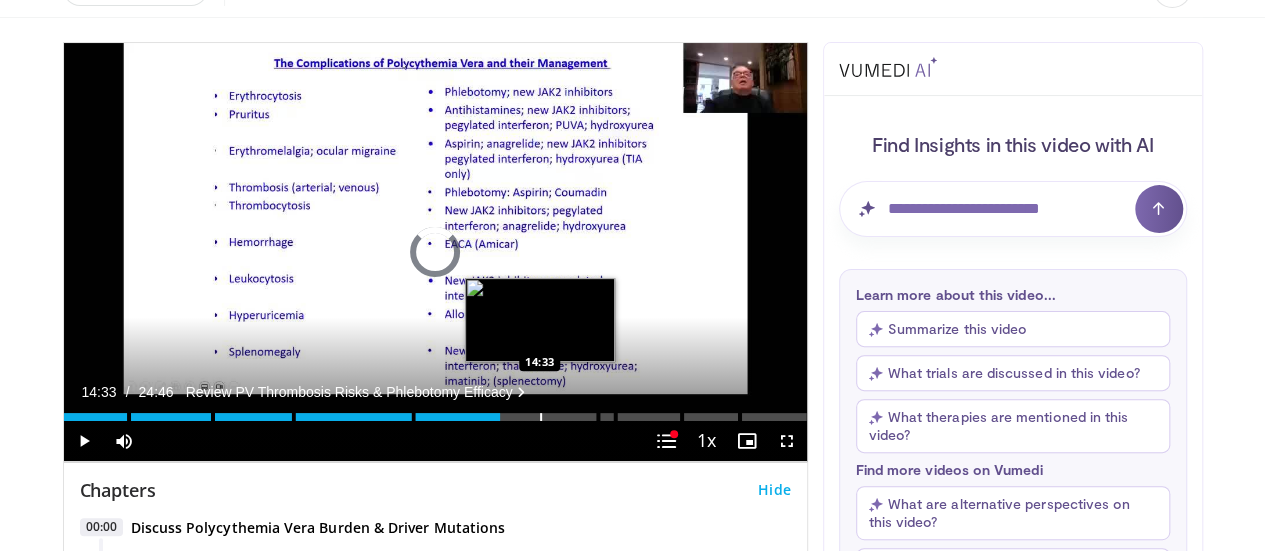 click at bounding box center [541, 417] 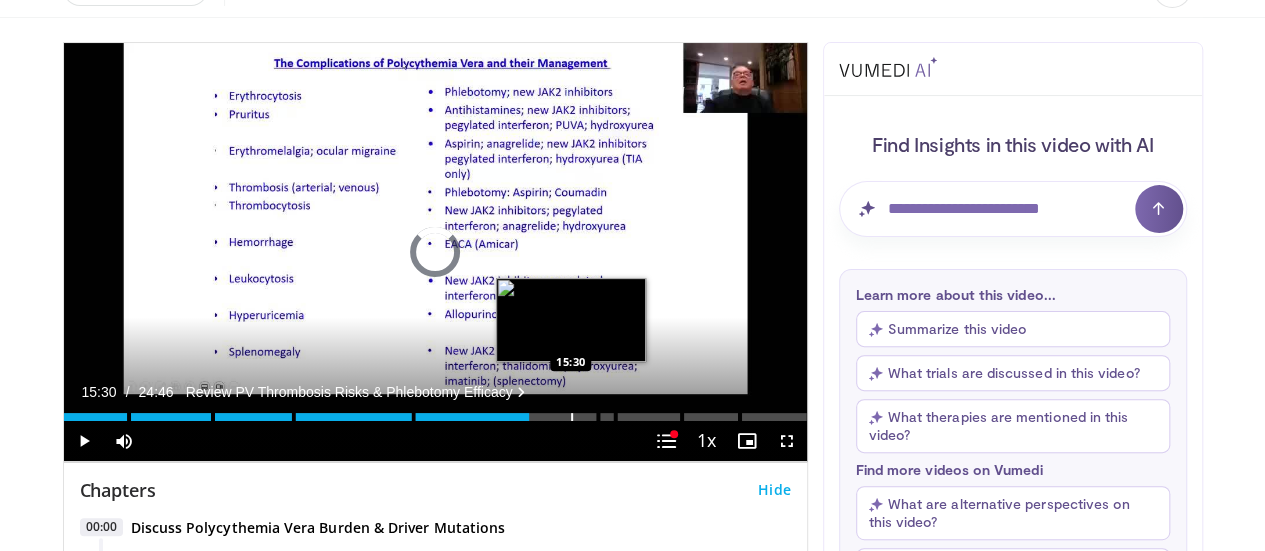 click at bounding box center [572, 417] 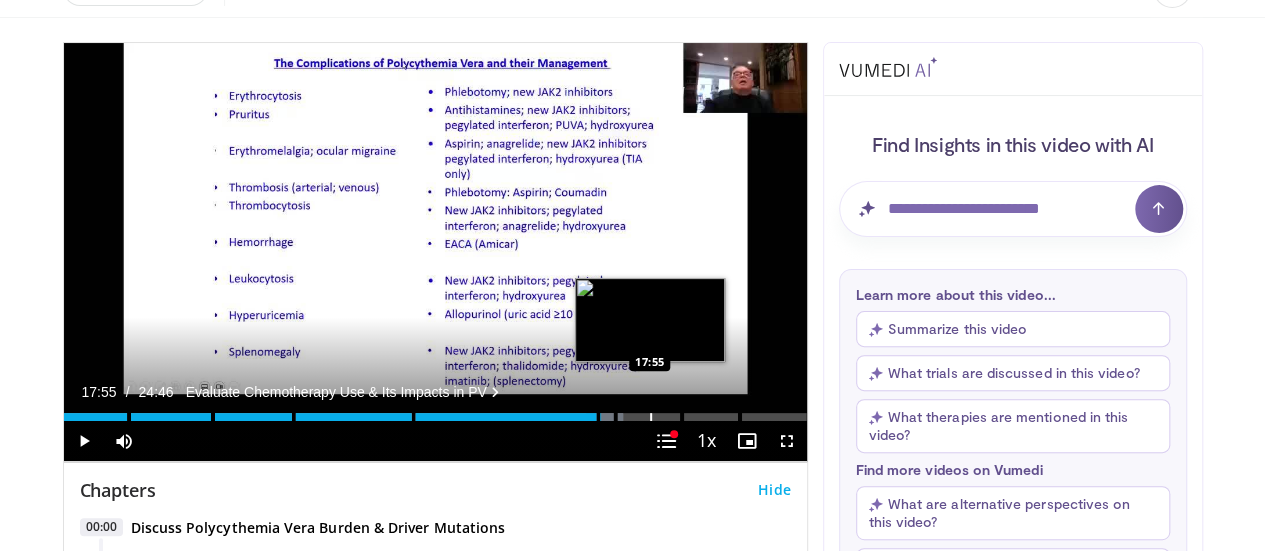 click on "Loaded :  75.32% 17:55 17:55" at bounding box center [435, 411] 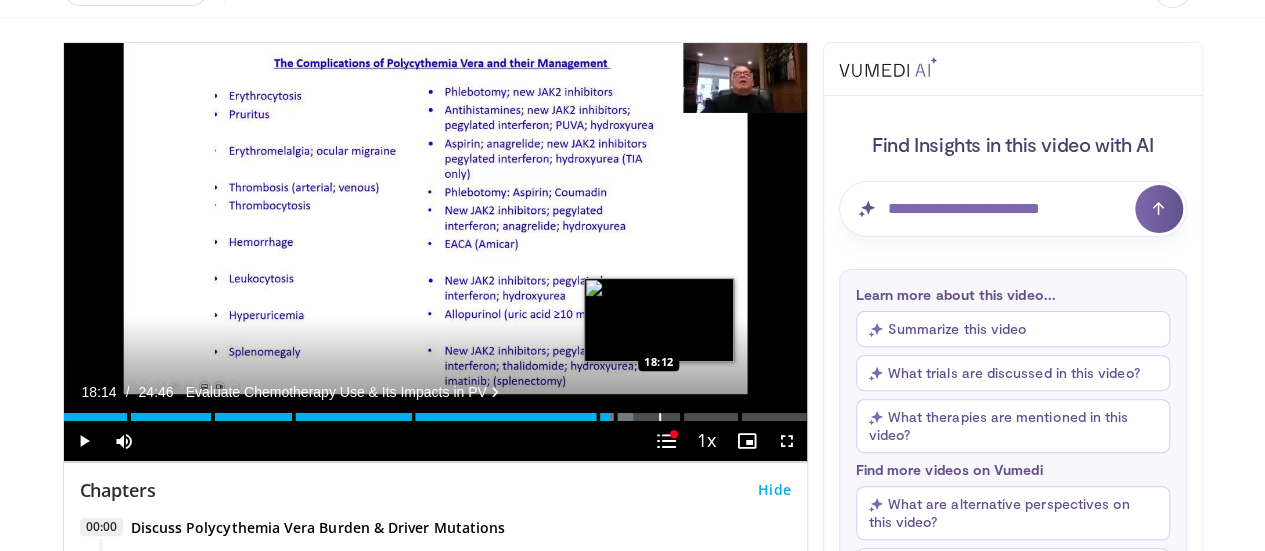 click at bounding box center (660, 417) 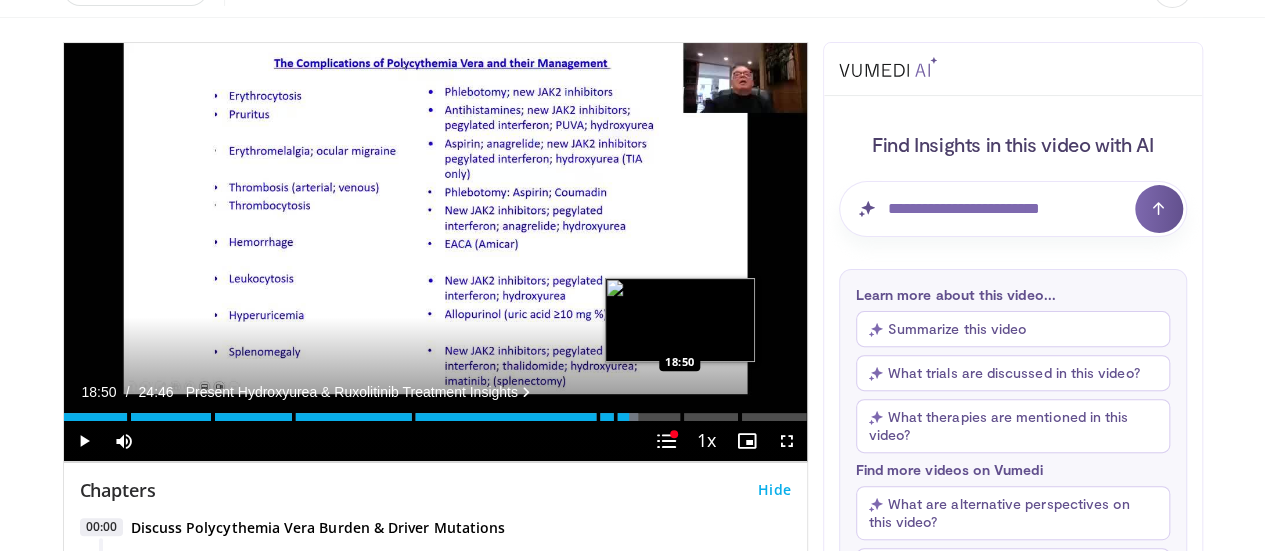 click at bounding box center (681, 417) 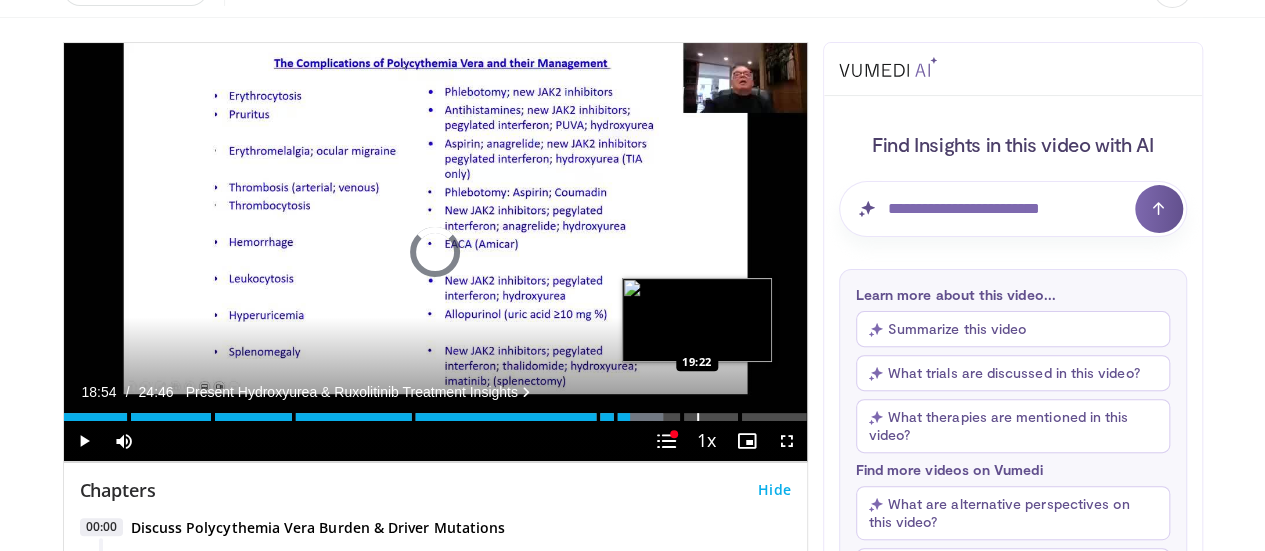 click at bounding box center (698, 417) 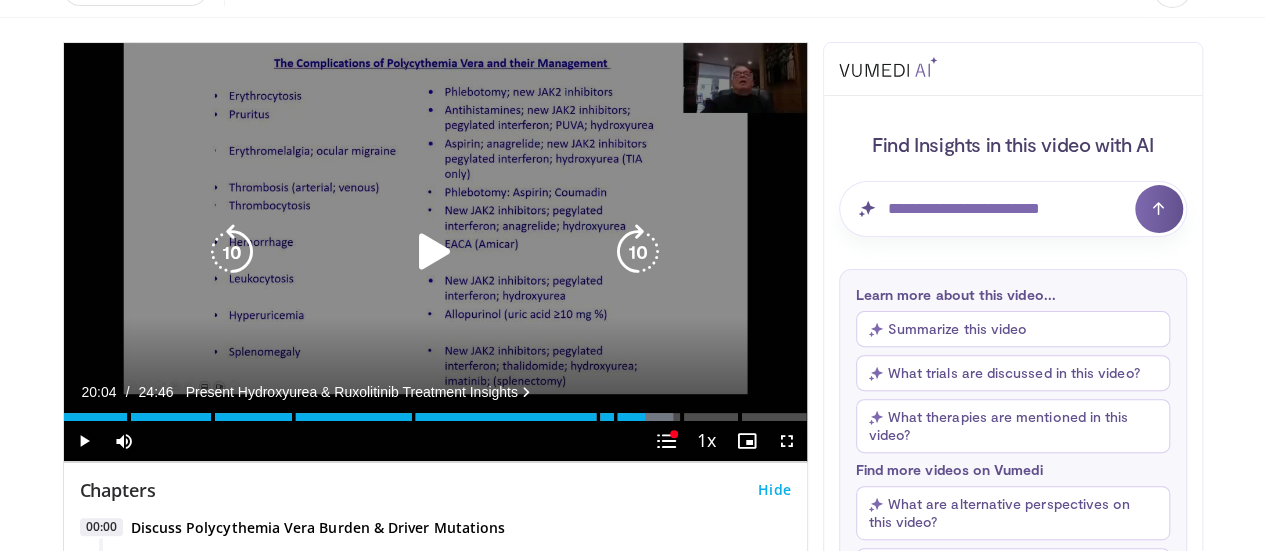 click at bounding box center [651, 417] 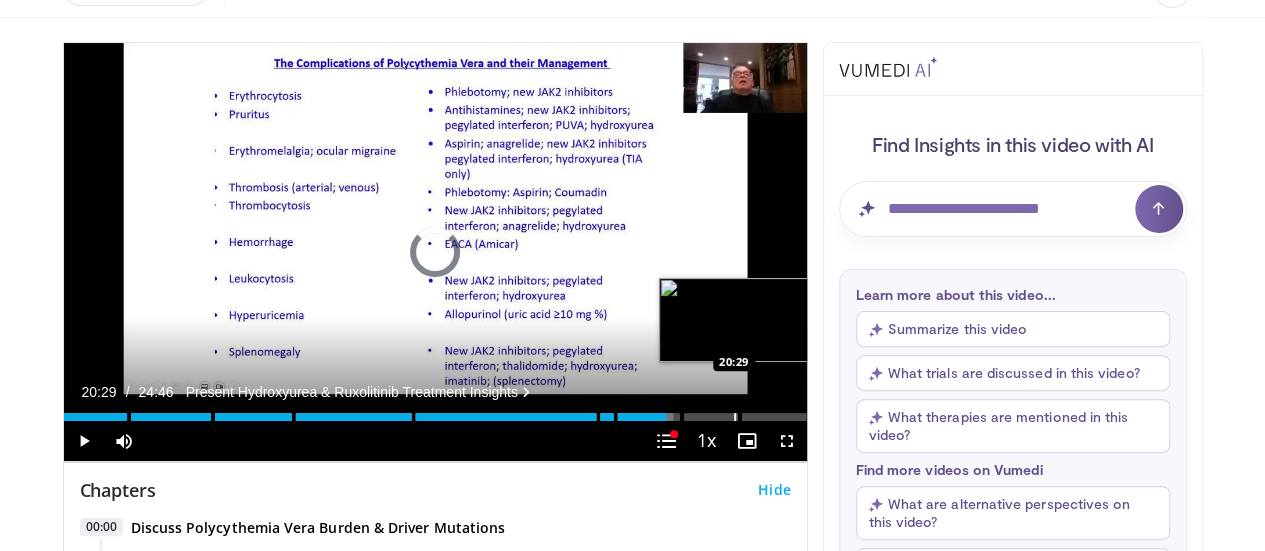 click at bounding box center (735, 417) 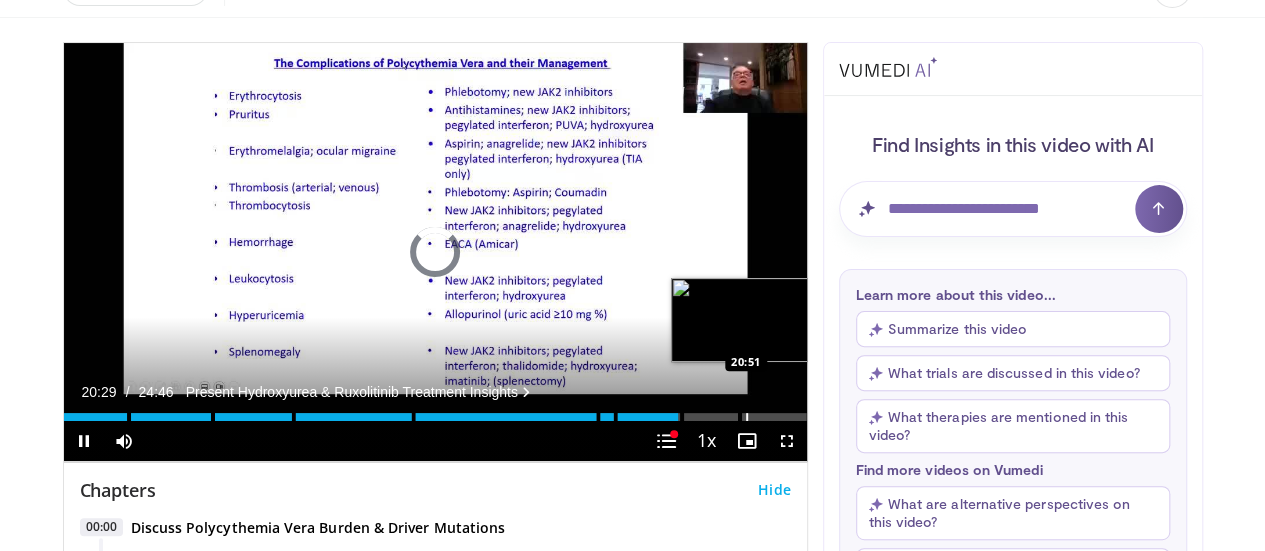 click on "**********" at bounding box center [435, 252] 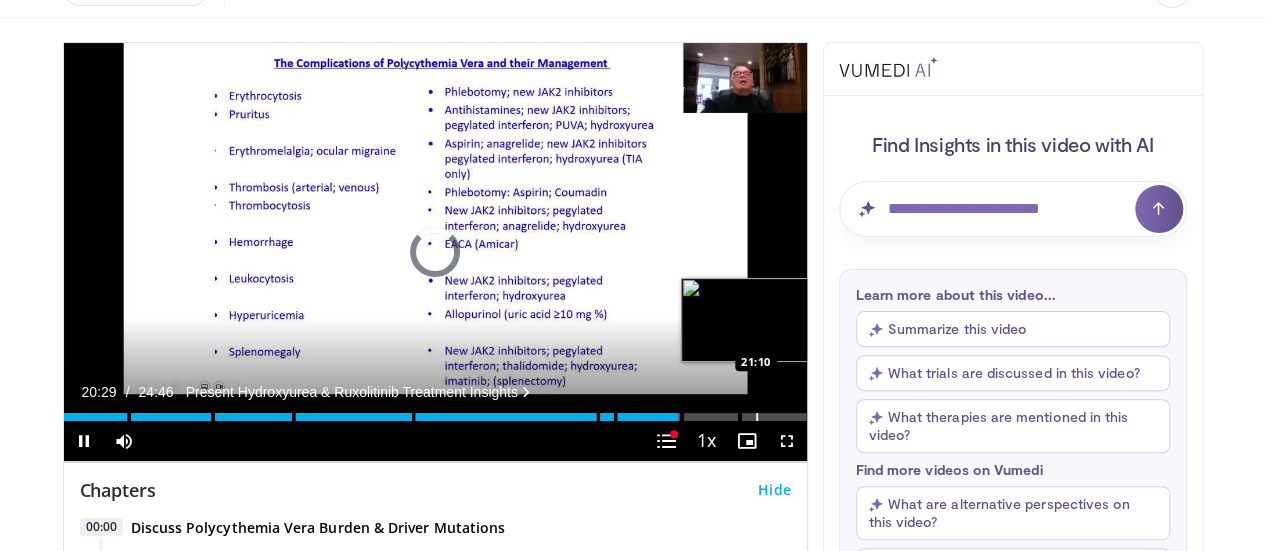 click at bounding box center [757, 417] 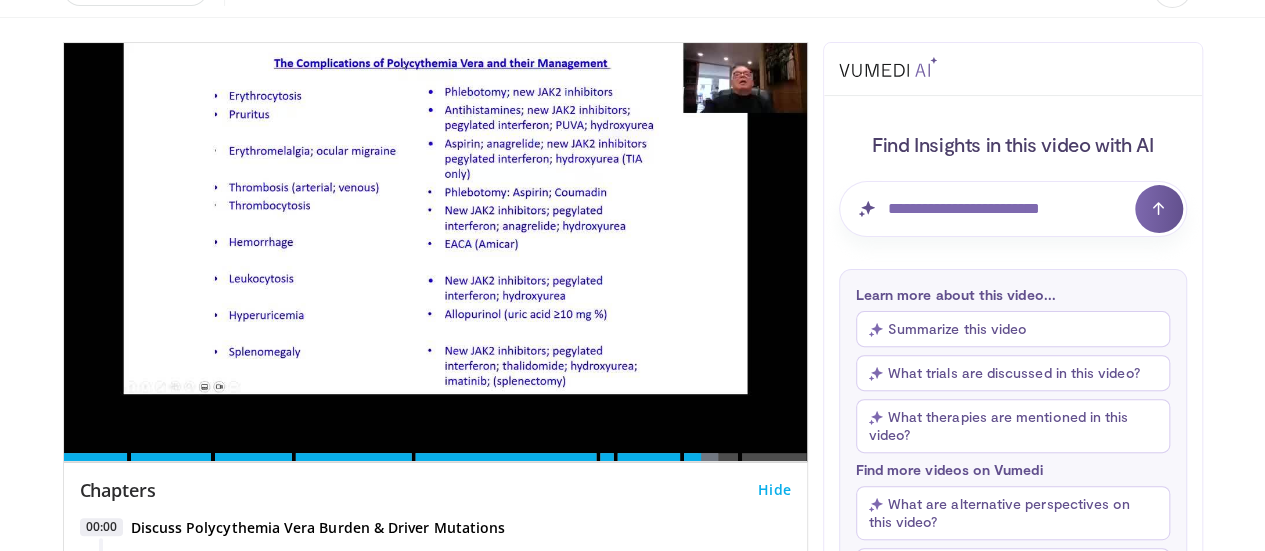 click on "10 seconds
Tap to unmute" at bounding box center (435, 252) 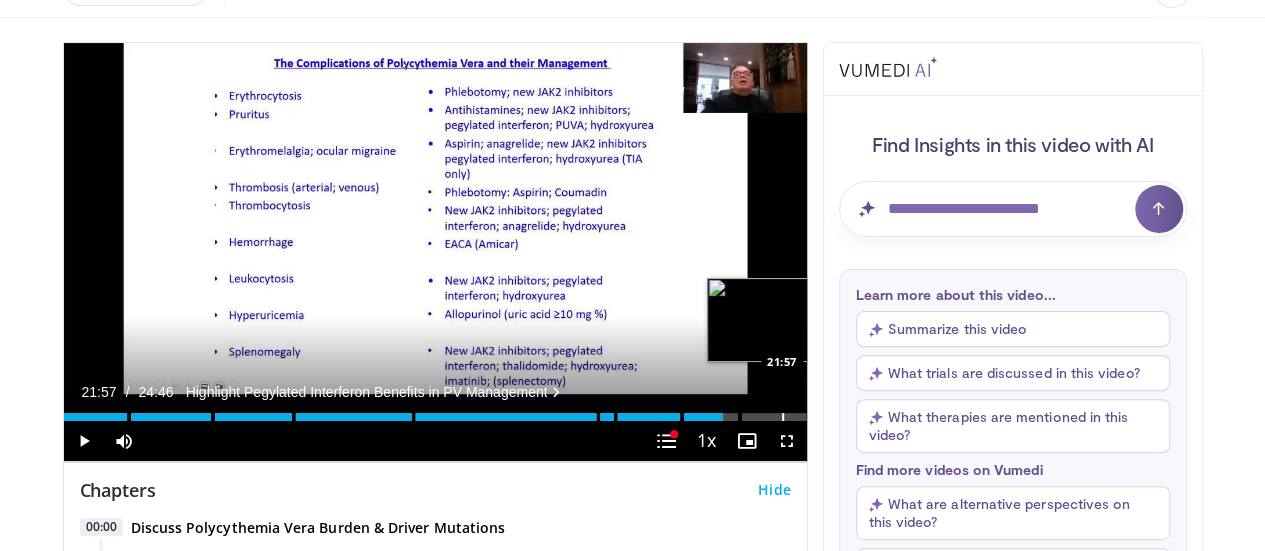 click at bounding box center [783, 417] 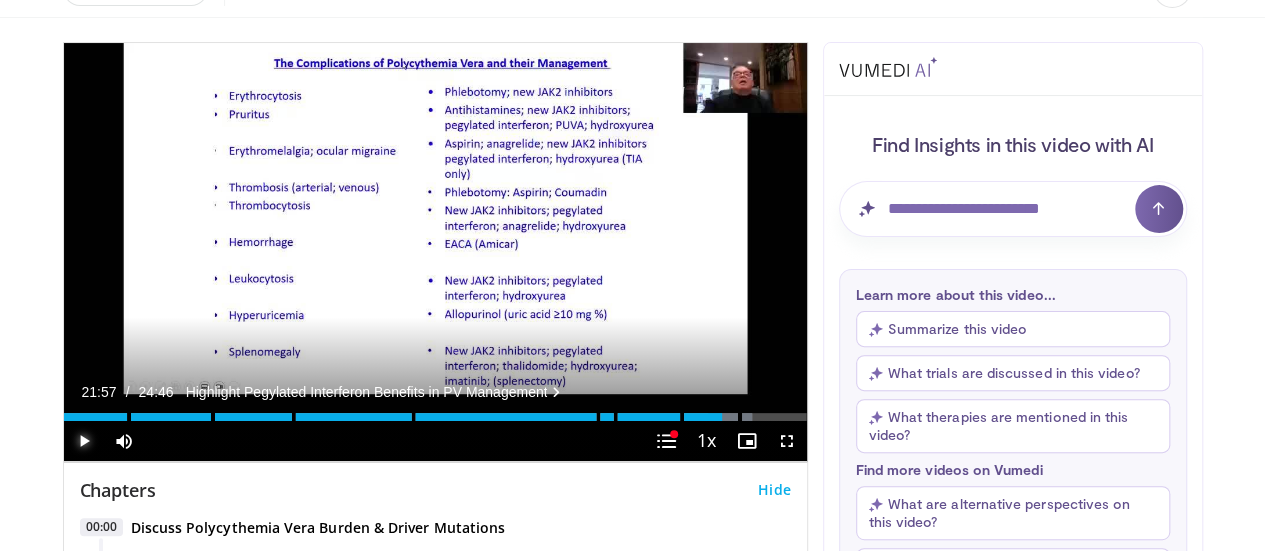 click at bounding box center [84, 441] 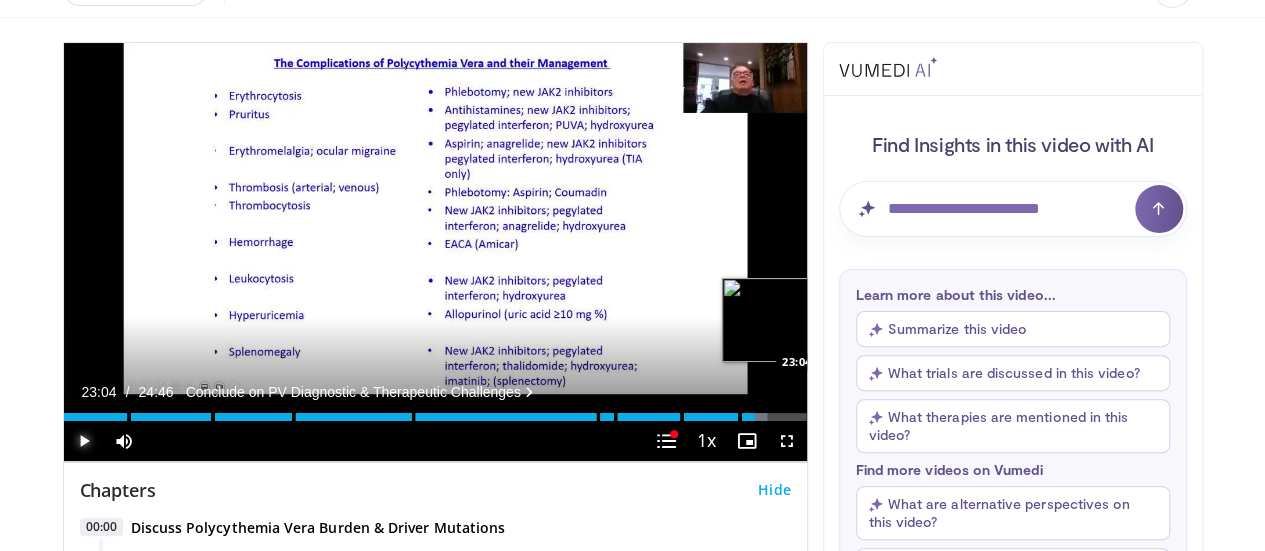 click at bounding box center [819, 417] 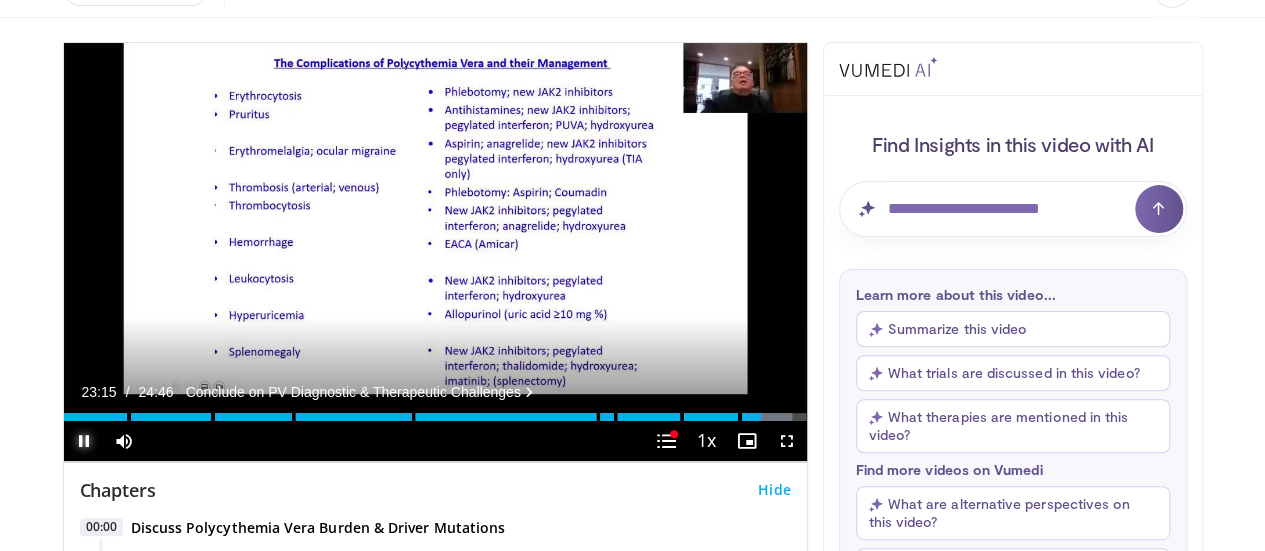 click at bounding box center (84, 441) 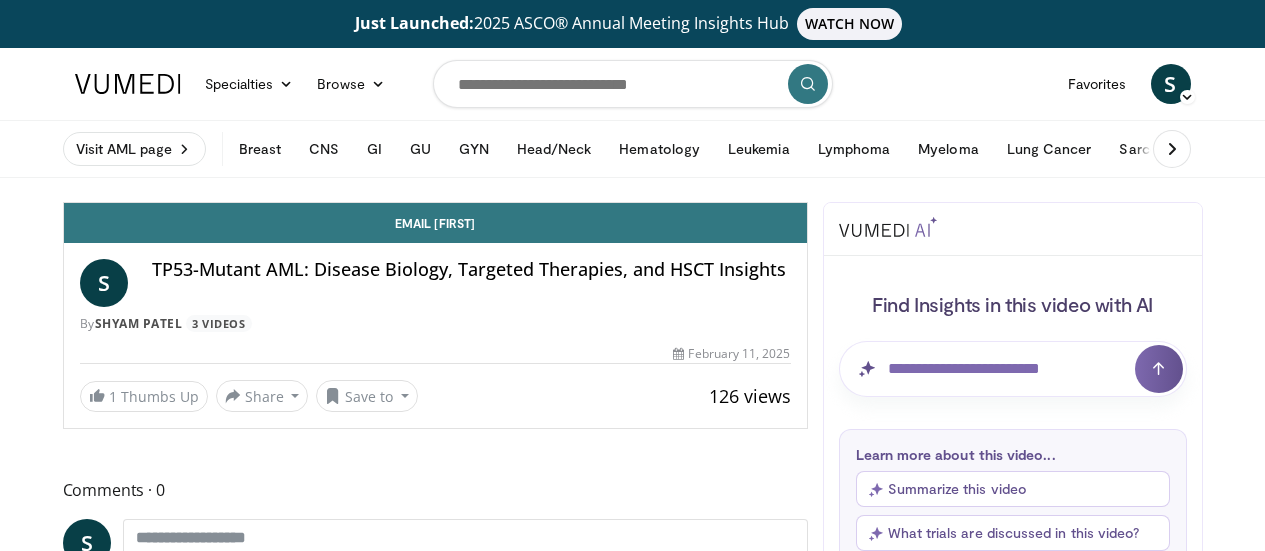 scroll, scrollTop: 0, scrollLeft: 0, axis: both 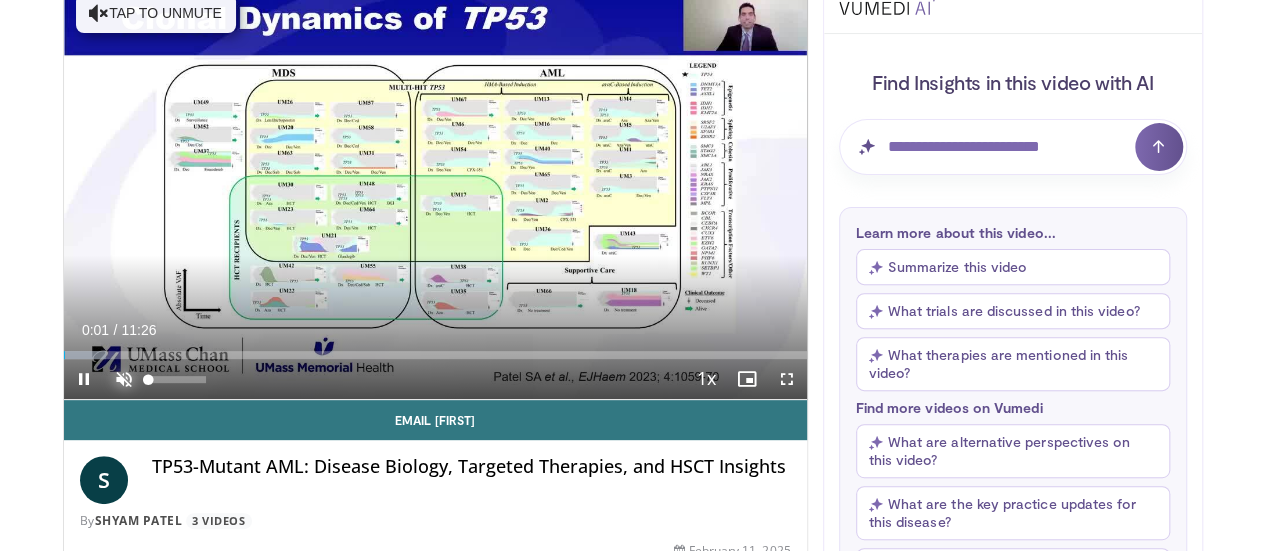 click at bounding box center [124, 379] 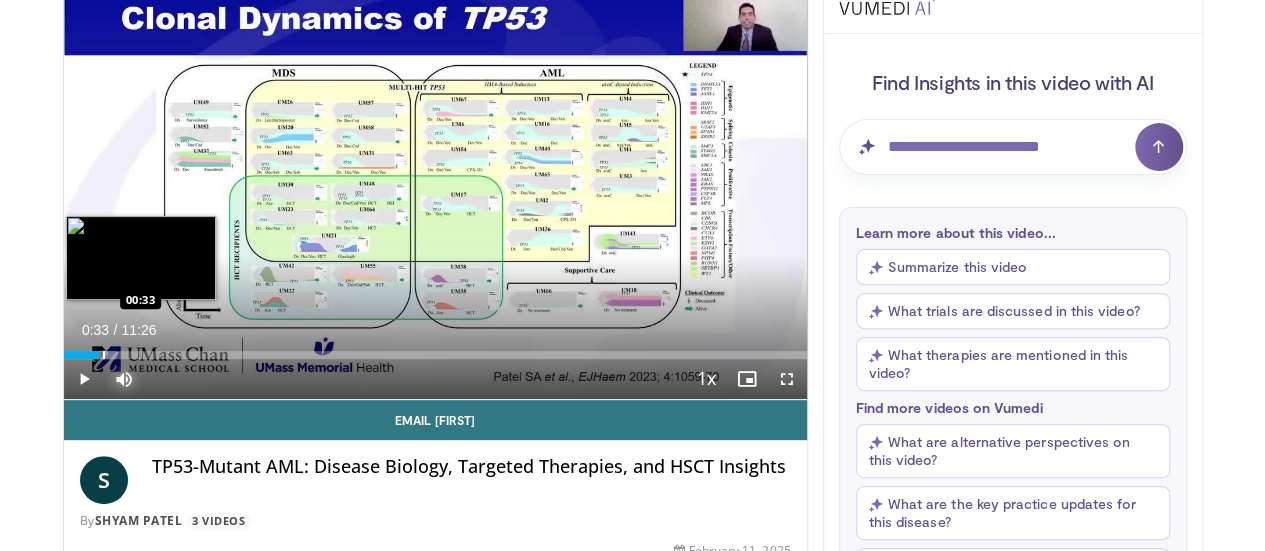 click at bounding box center [104, 355] 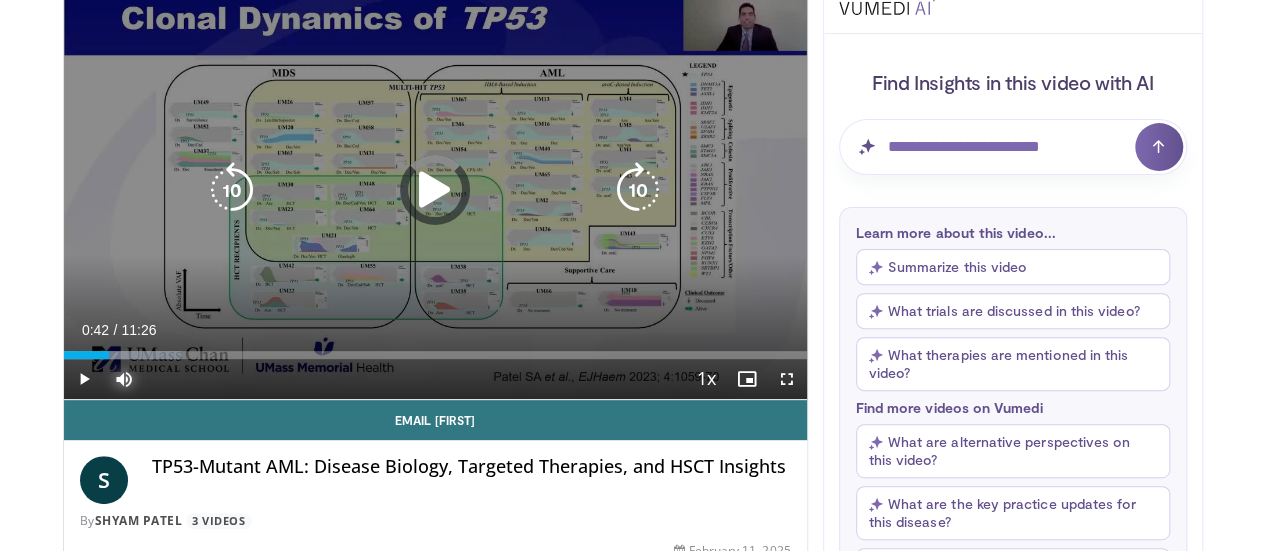 click on "Loaded :  15.88% 00:42 01:12" at bounding box center (435, 355) 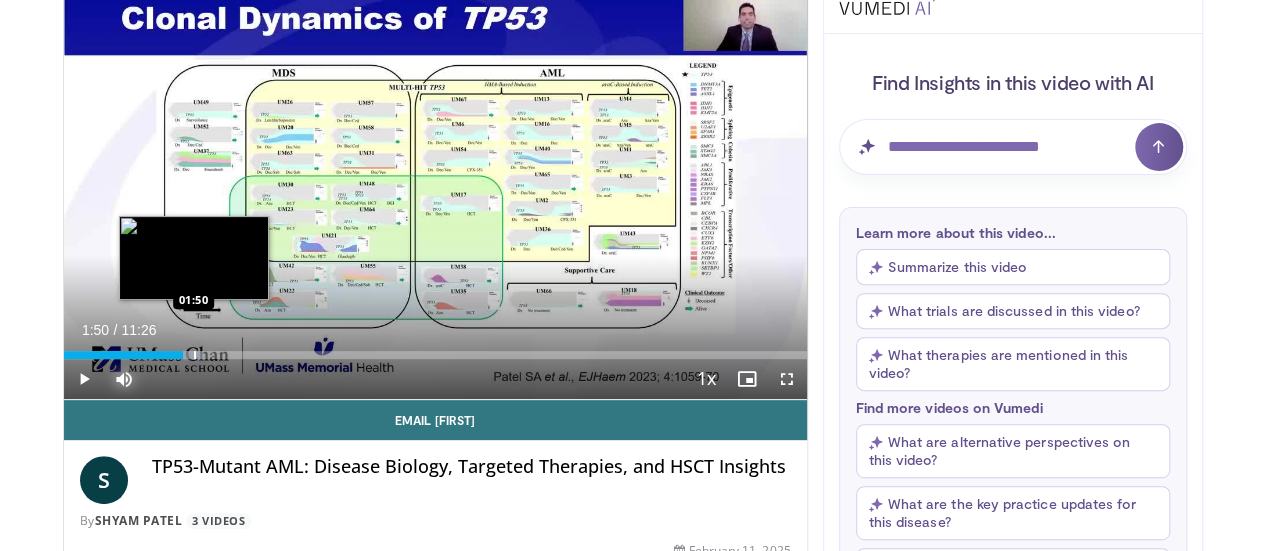 click at bounding box center [195, 355] 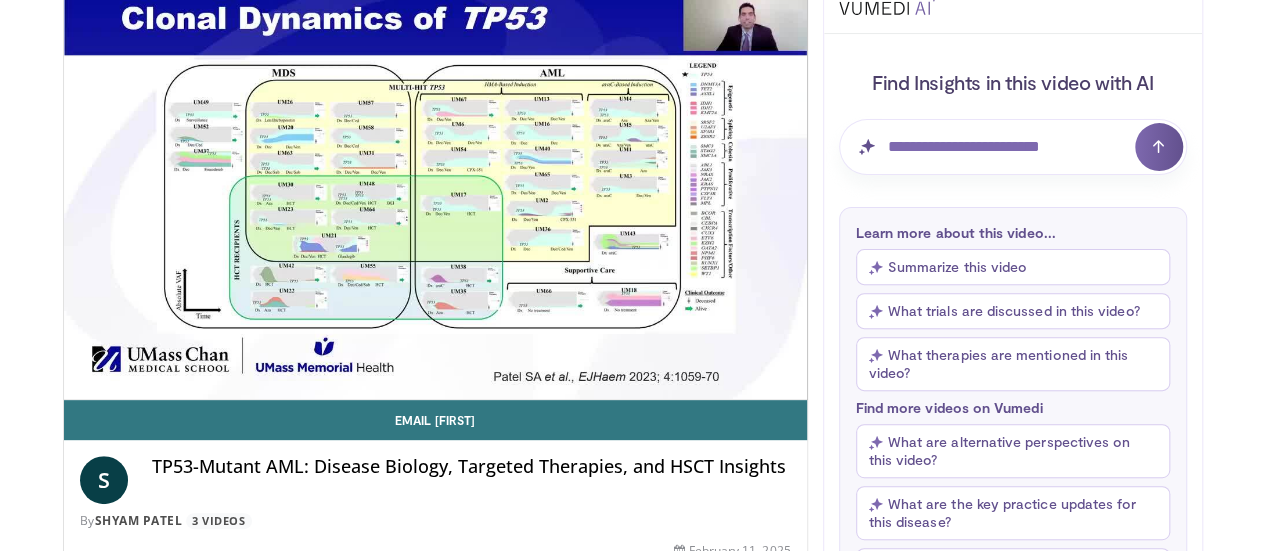 click on "**********" at bounding box center (435, 190) 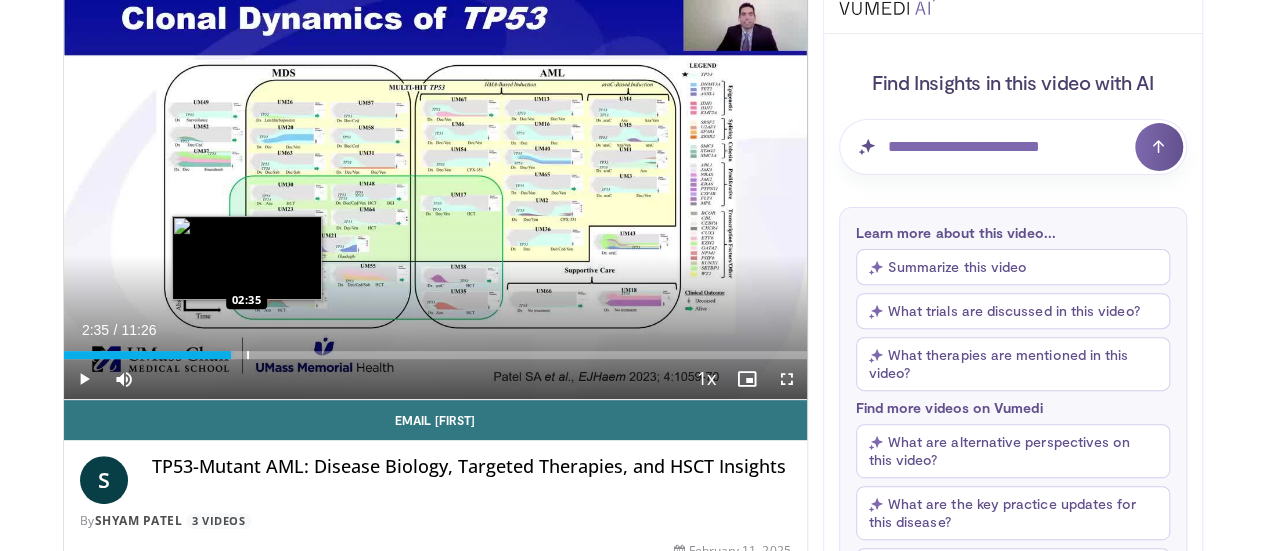 click on "Loaded :  23.11% 02:35 02:35" at bounding box center (435, 349) 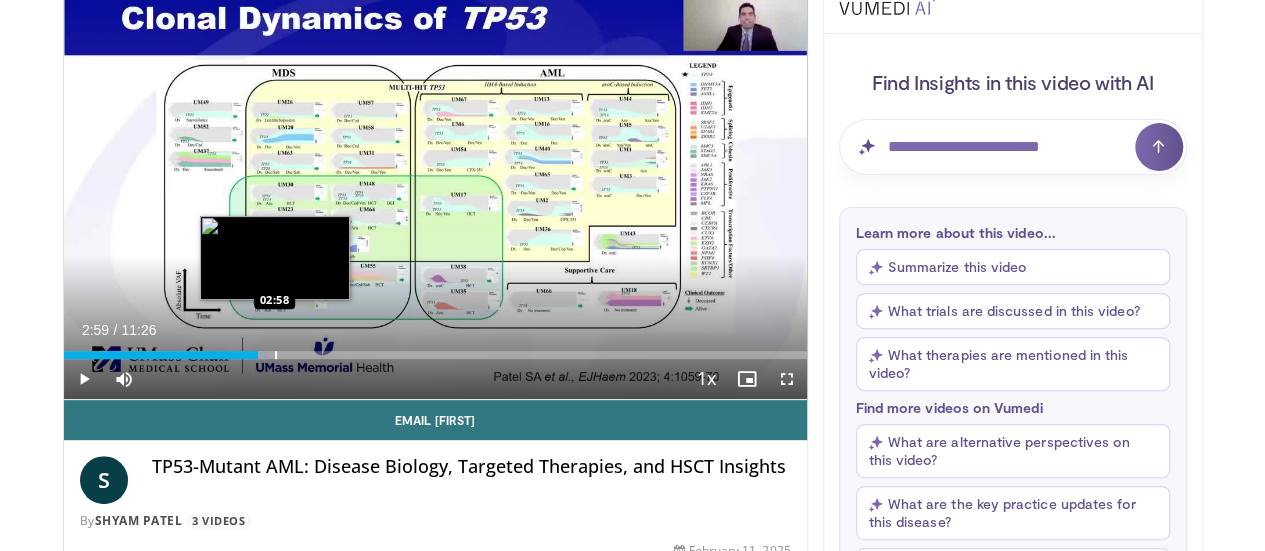 click on "Loaded :  27.68% 02:59 02:58" at bounding box center (435, 349) 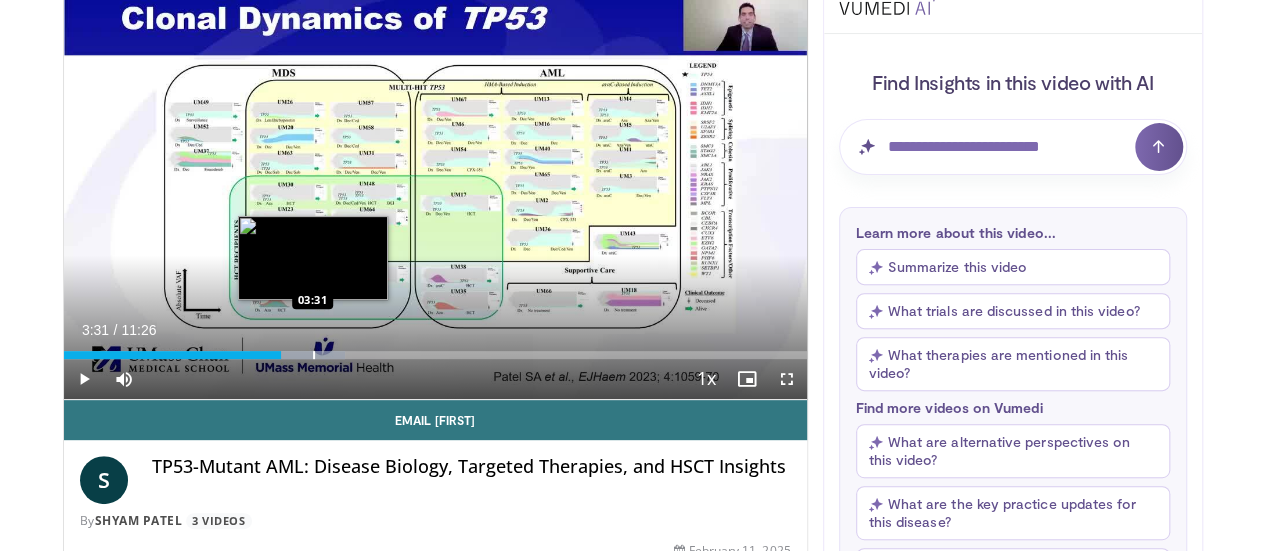 click at bounding box center (314, 355) 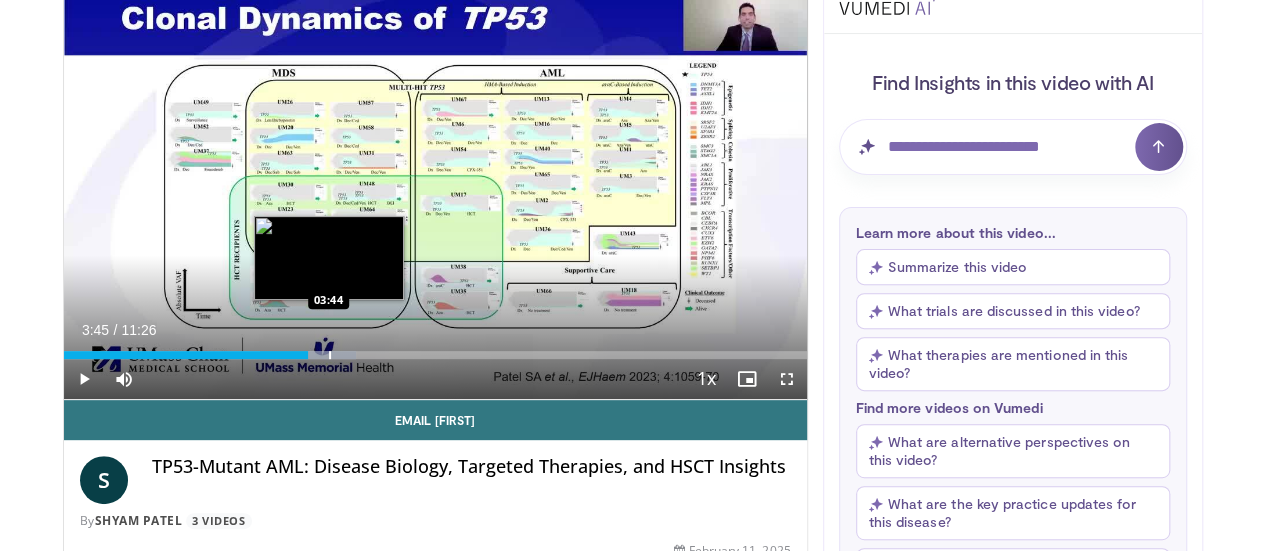 click at bounding box center (330, 355) 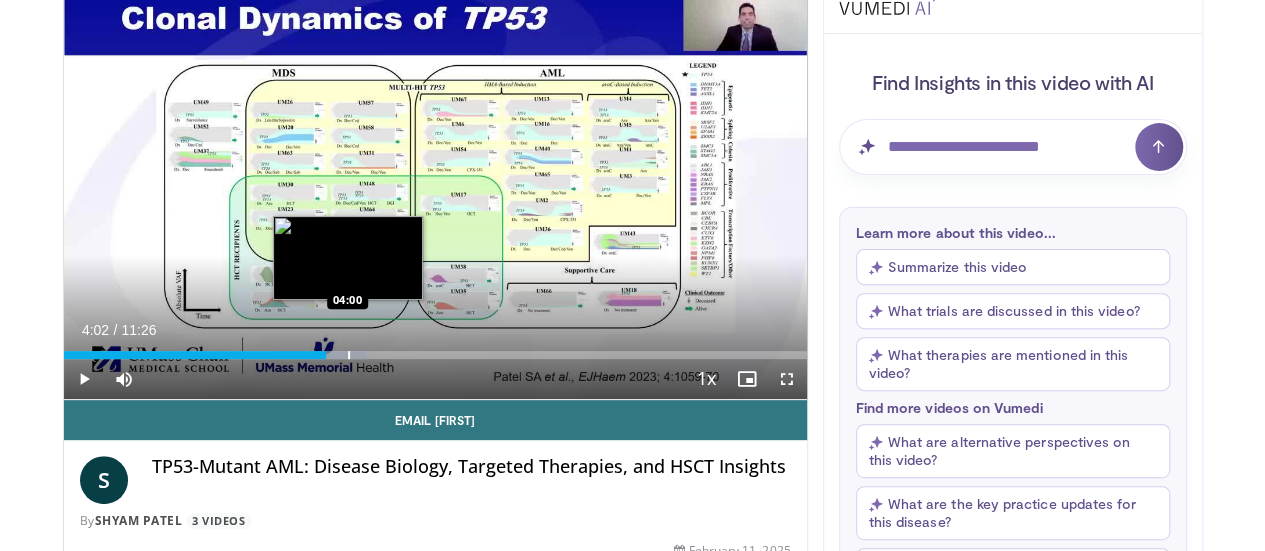click at bounding box center [349, 355] 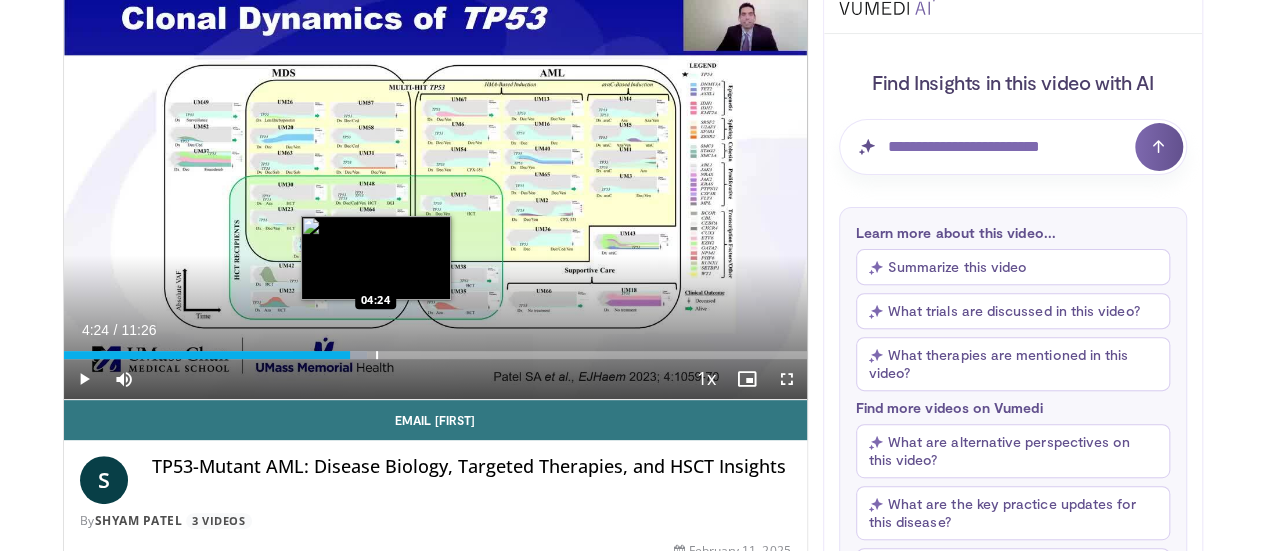 click at bounding box center [377, 355] 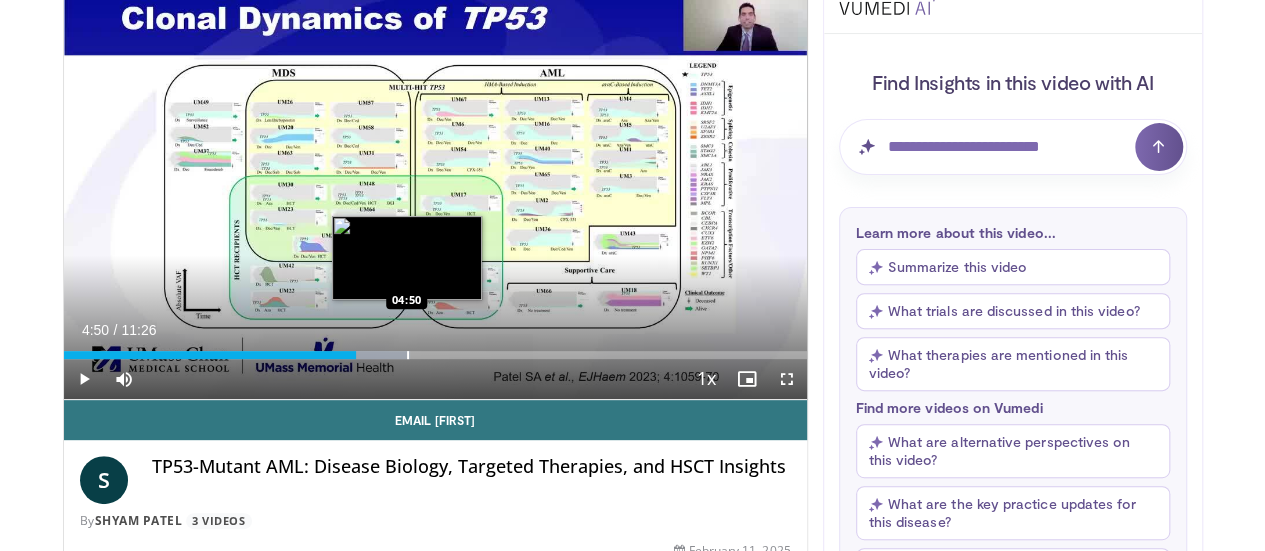 click at bounding box center (408, 355) 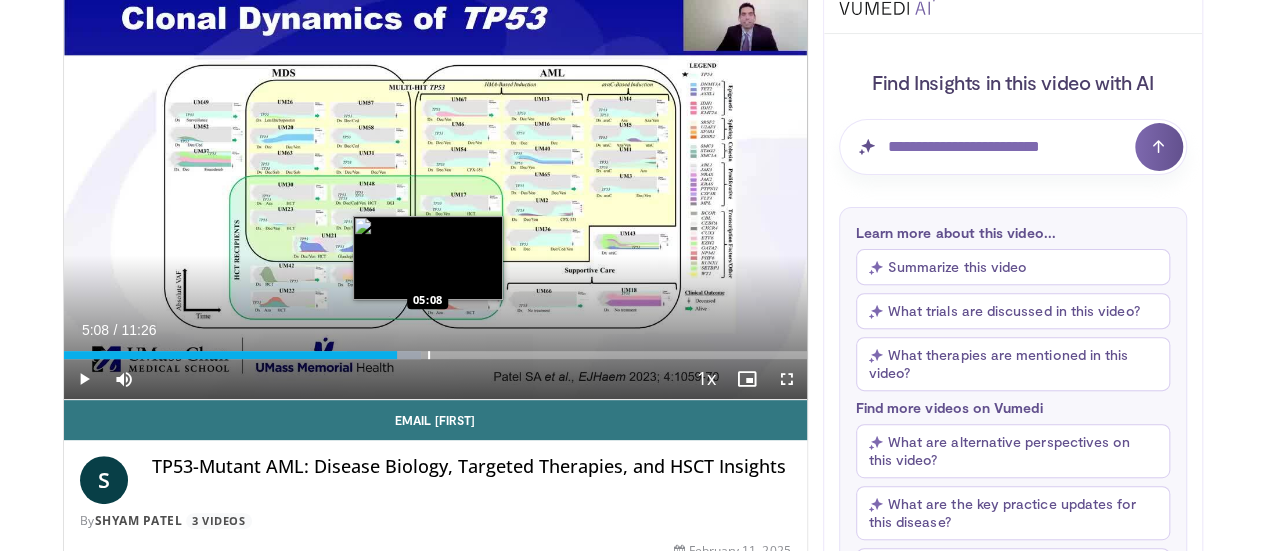 click at bounding box center (429, 355) 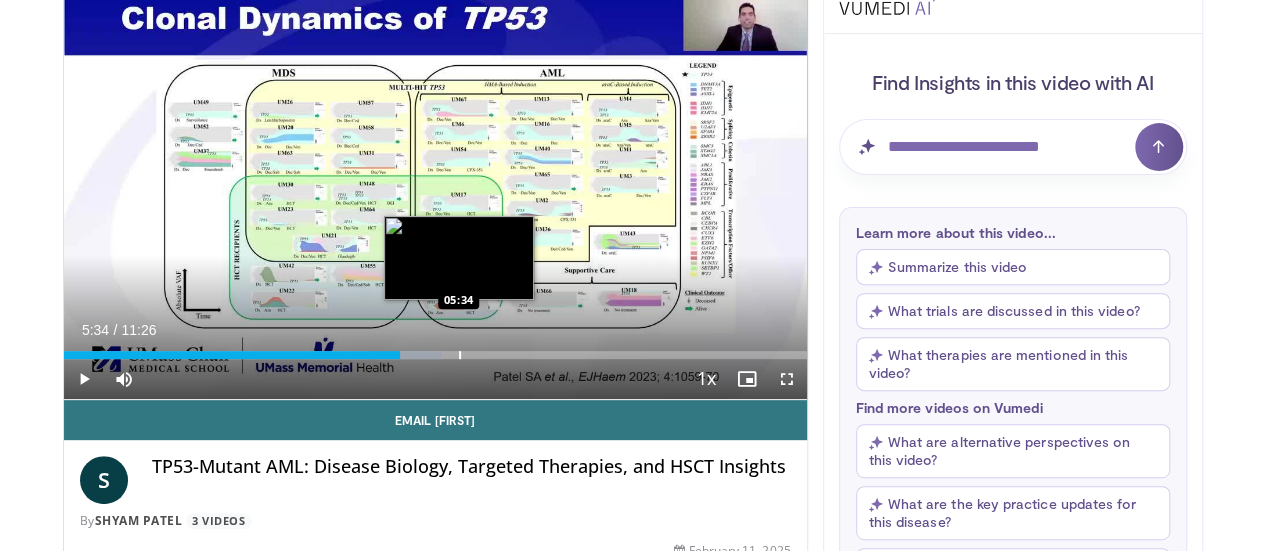 click at bounding box center (460, 355) 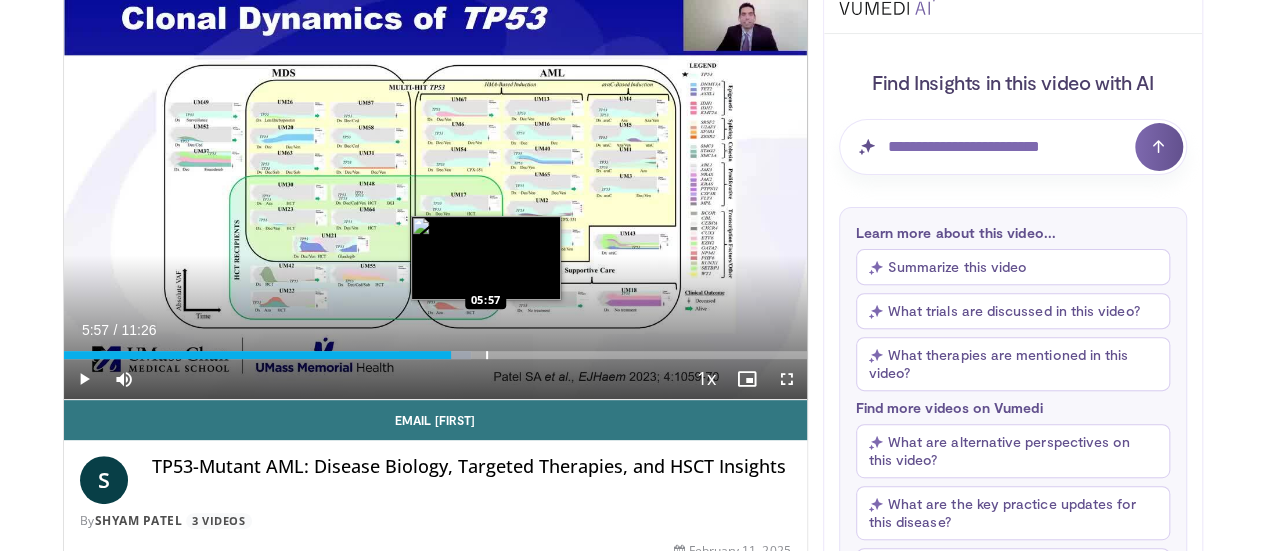 click at bounding box center (487, 355) 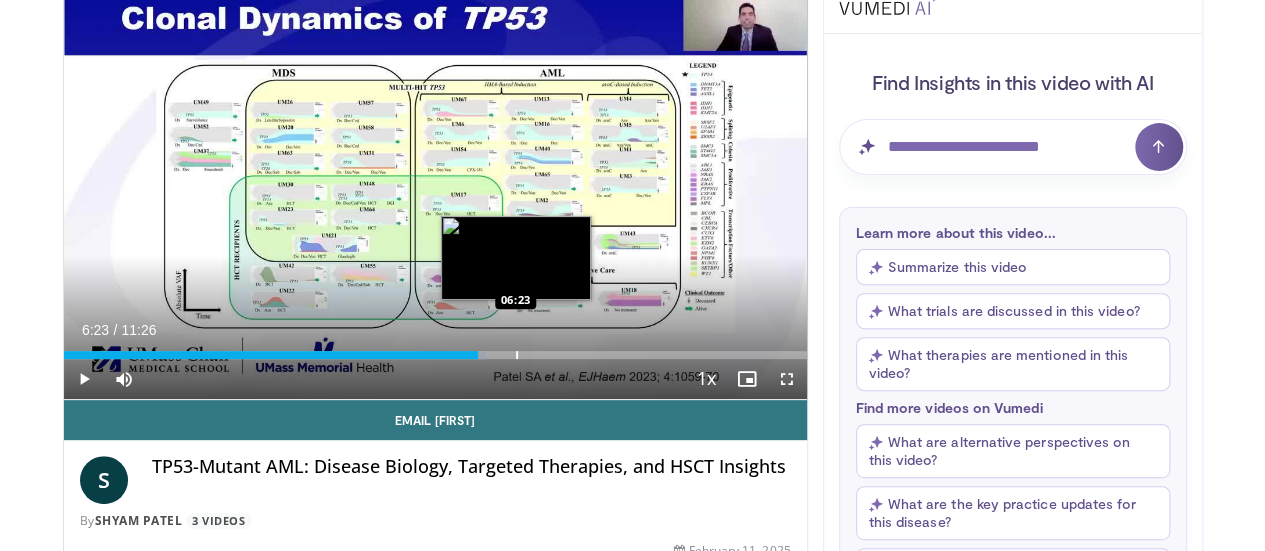 click at bounding box center [517, 355] 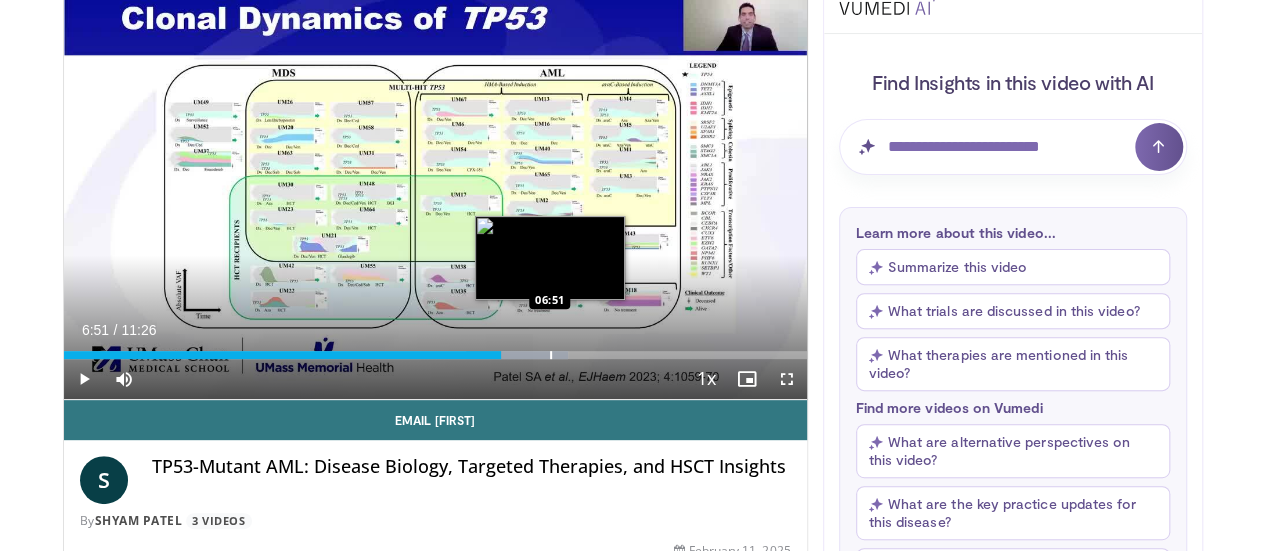 click at bounding box center (551, 355) 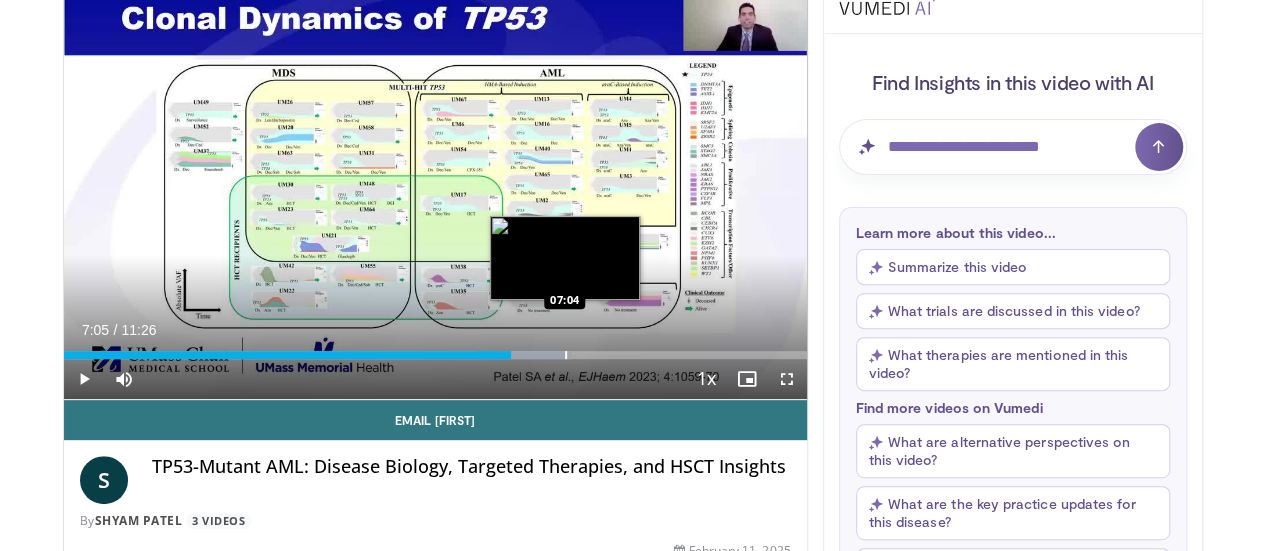 click at bounding box center [566, 355] 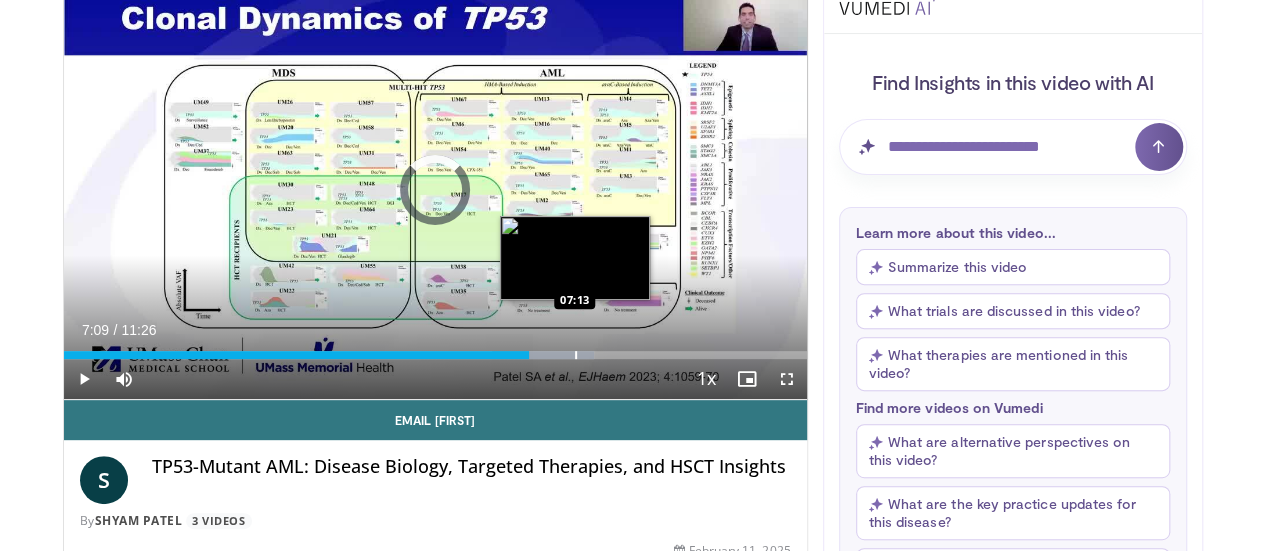 click at bounding box center [576, 355] 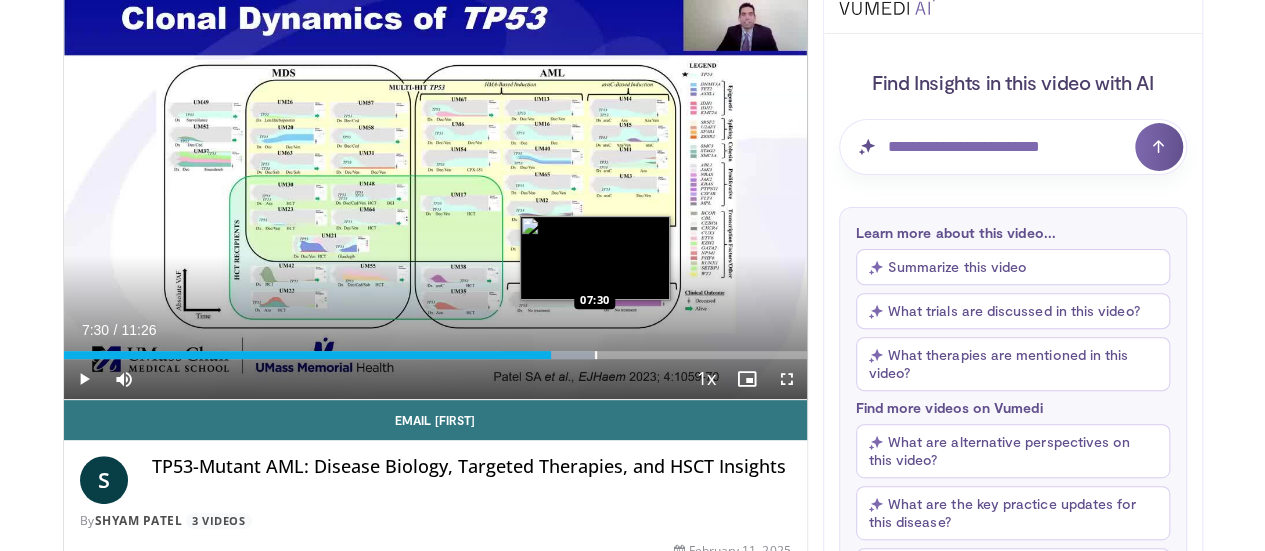 click on "Loaded :  71.37% 07:30 07:30" at bounding box center [435, 355] 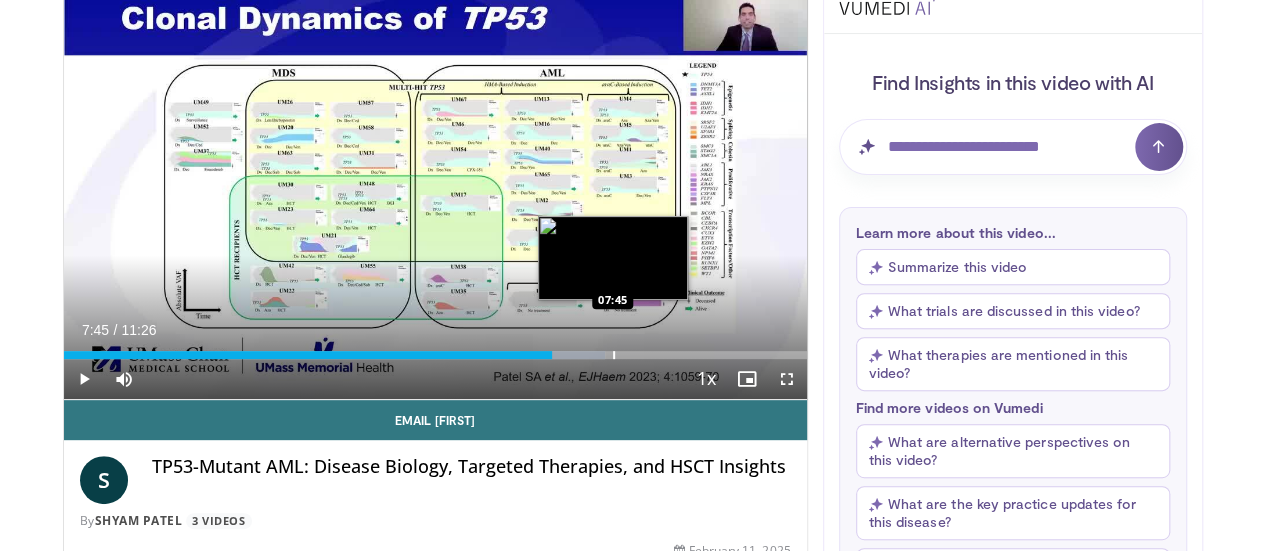 click at bounding box center (614, 355) 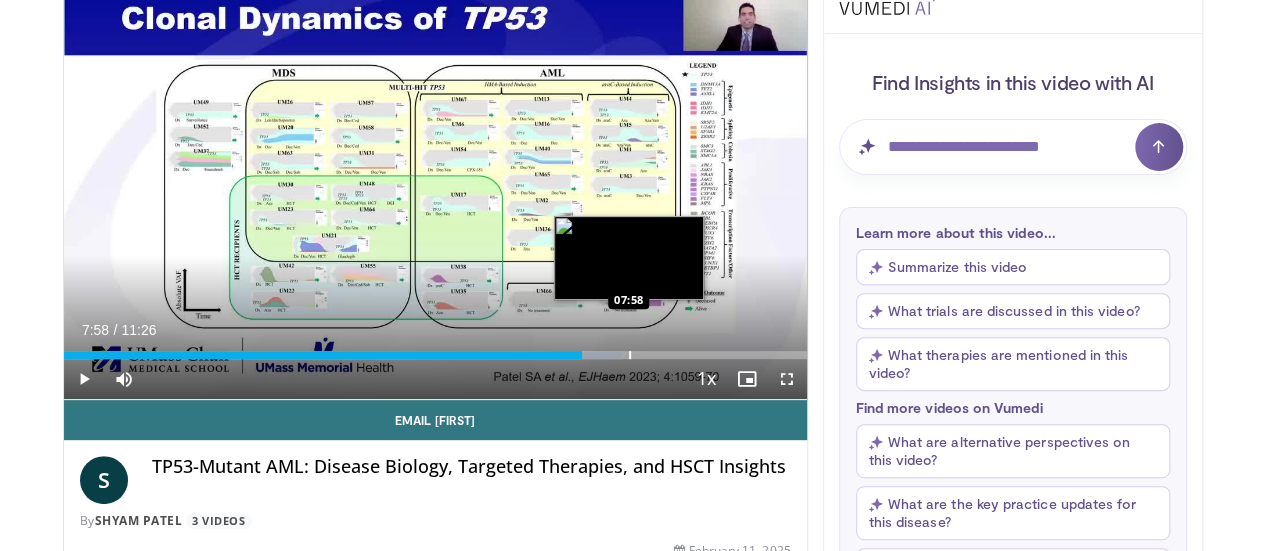click at bounding box center (630, 355) 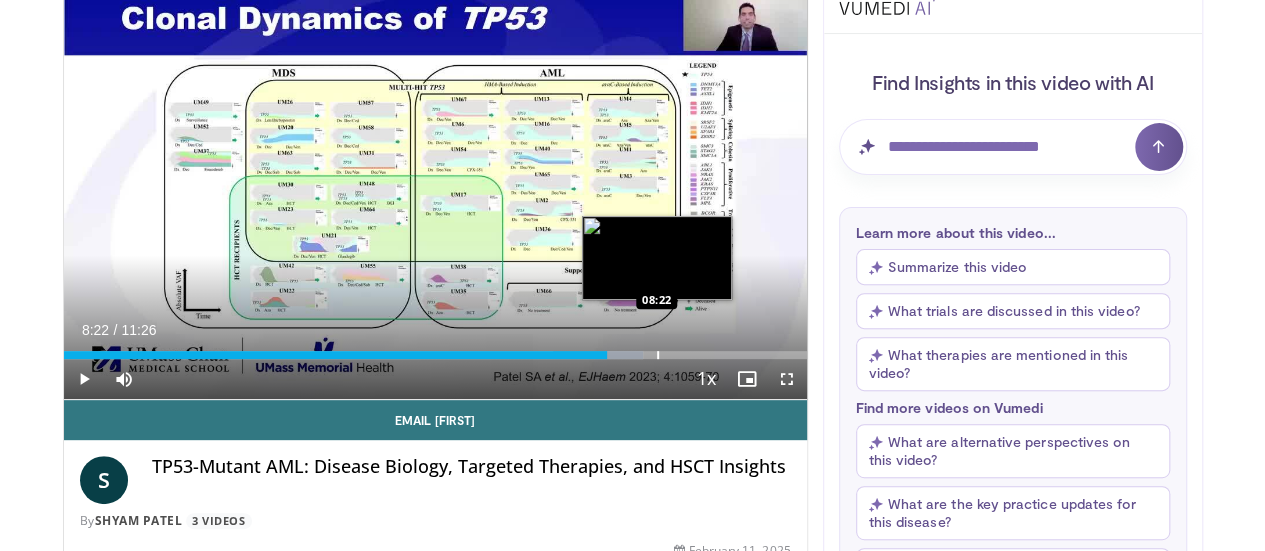 click on "Loaded :  78.02% 08:22 08:22" at bounding box center [435, 349] 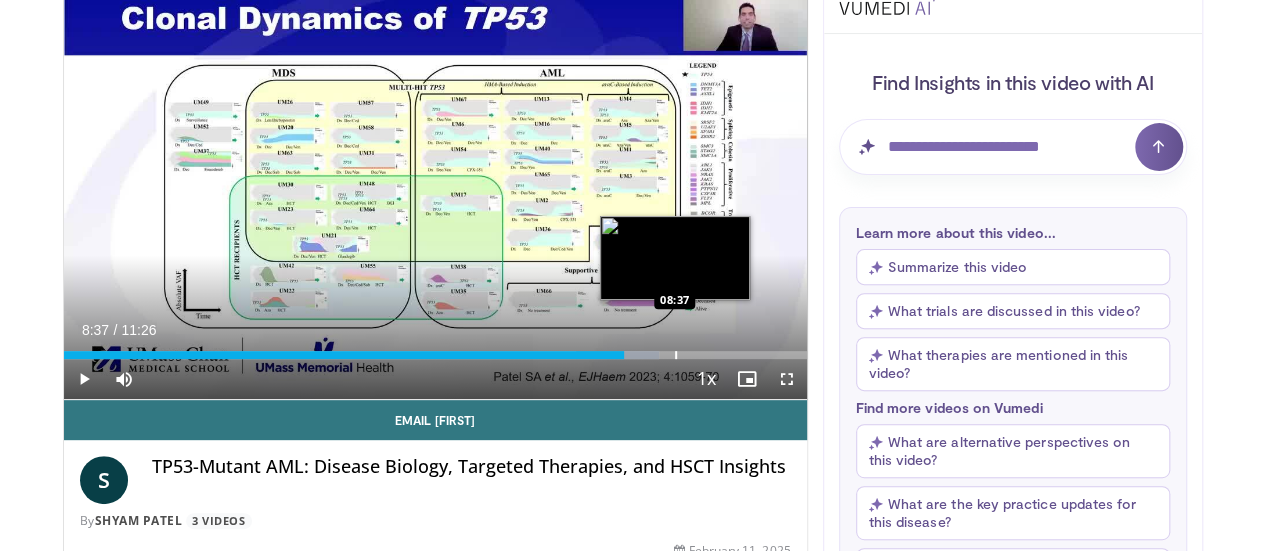 click at bounding box center (676, 355) 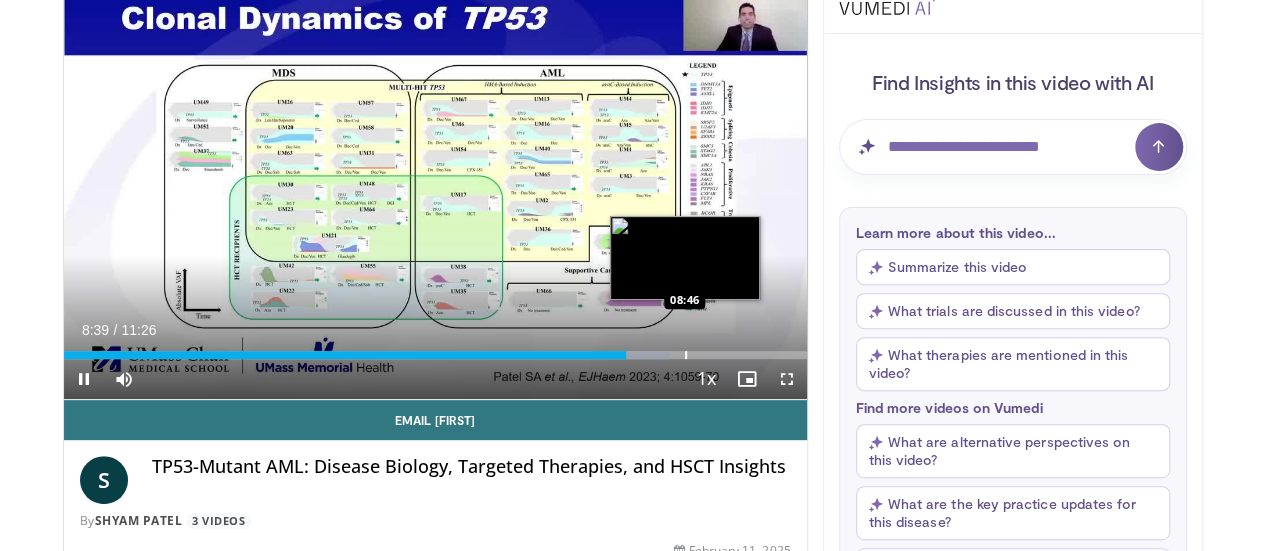 click on "**********" at bounding box center (435, 190) 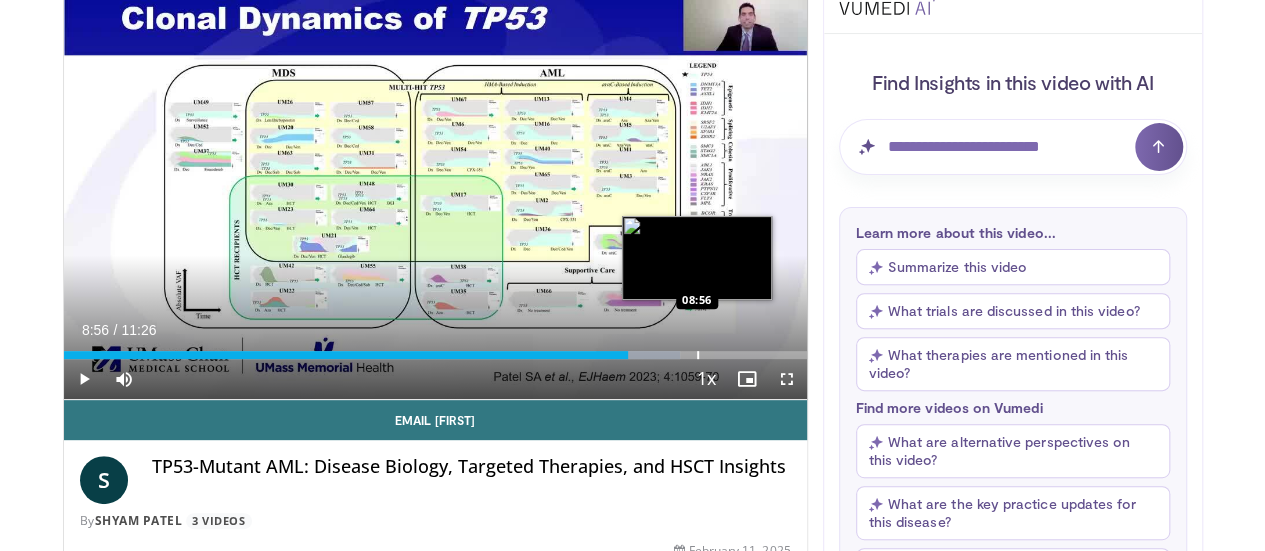 click at bounding box center (638, 355) 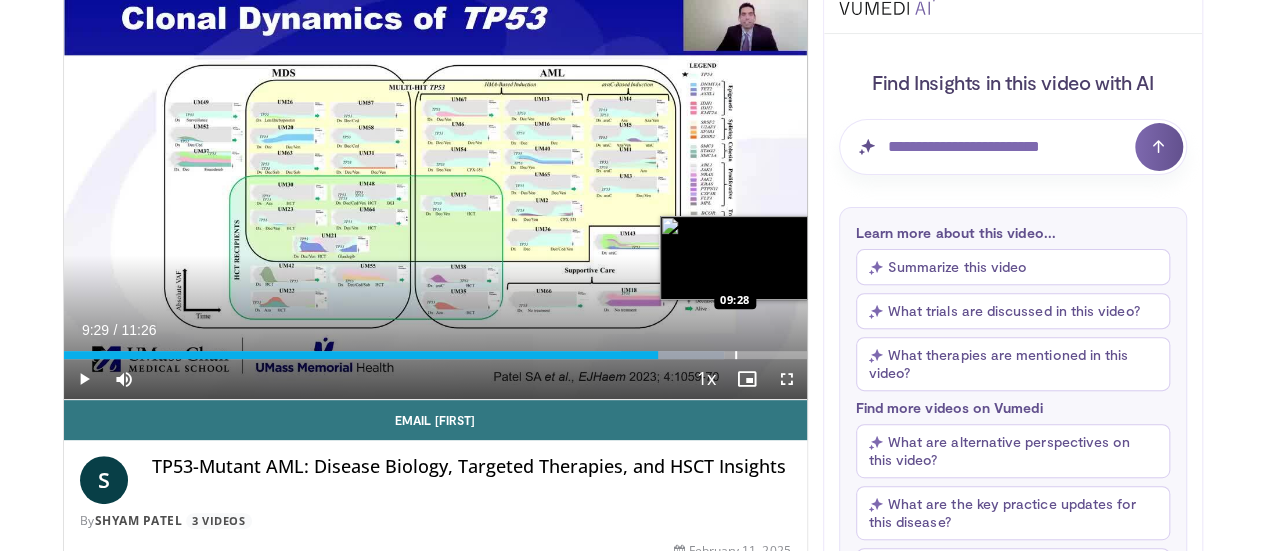 click at bounding box center [736, 355] 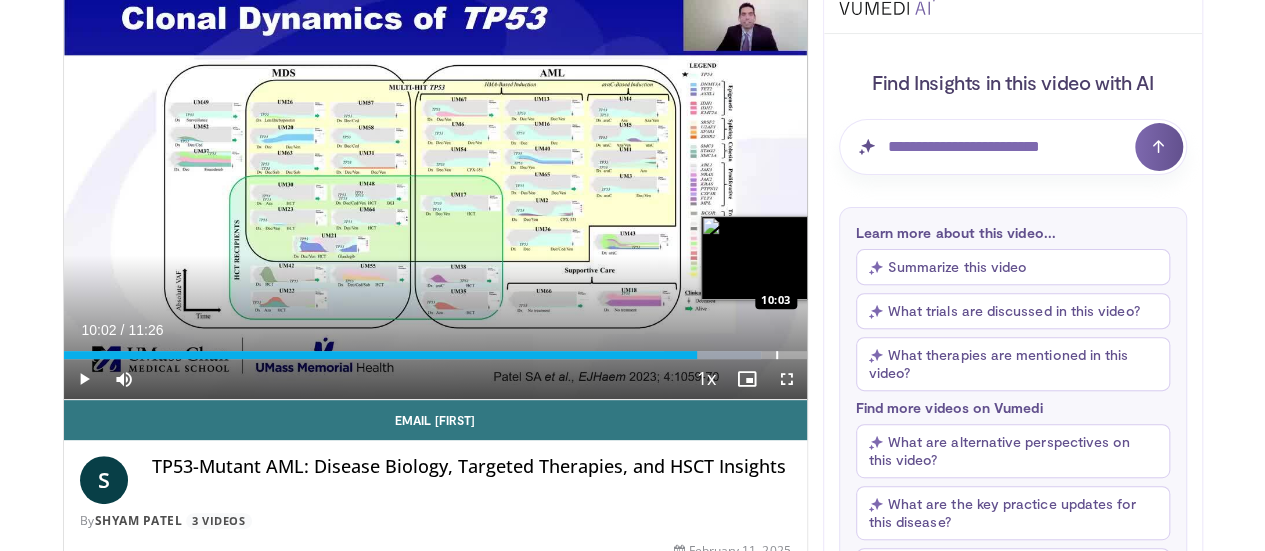 click at bounding box center (712, 355) 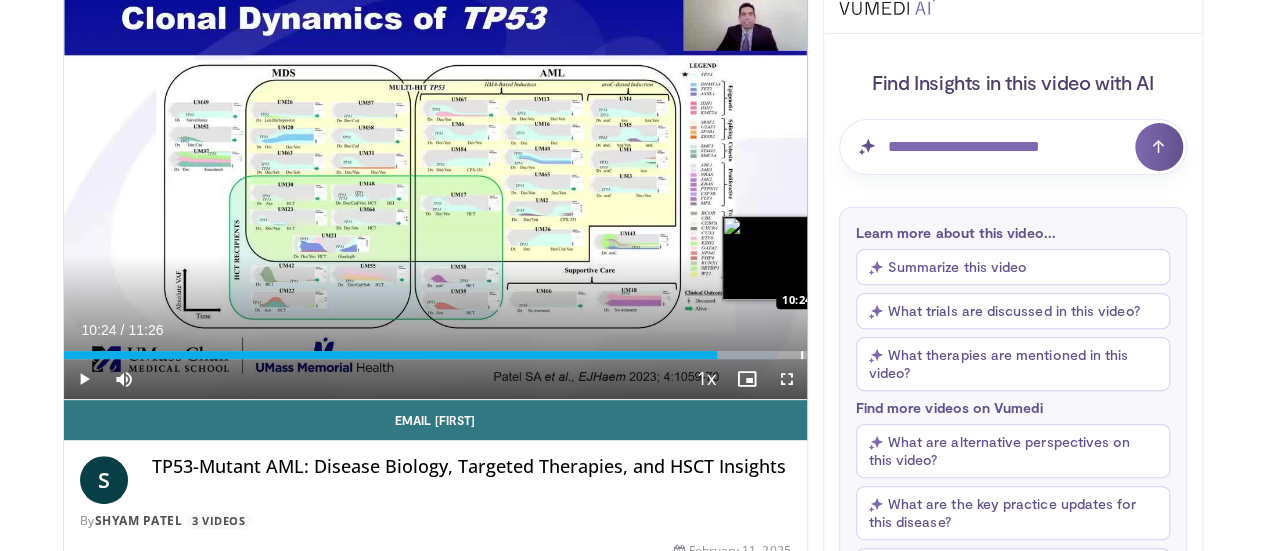 click at bounding box center (802, 355) 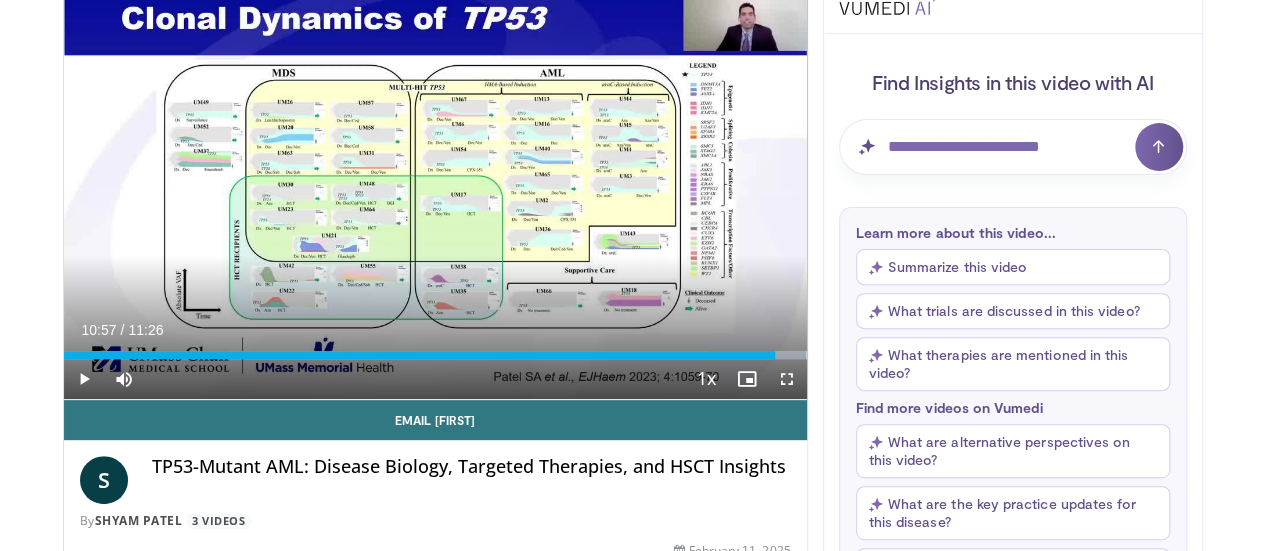 click at bounding box center [840, 355] 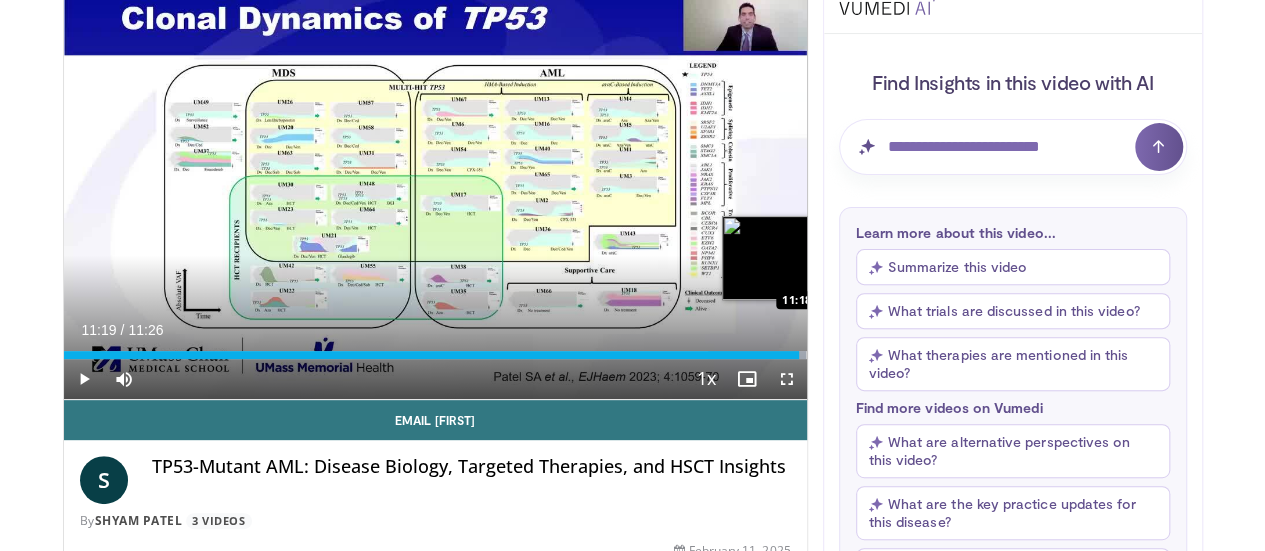 click at bounding box center [865, 355] 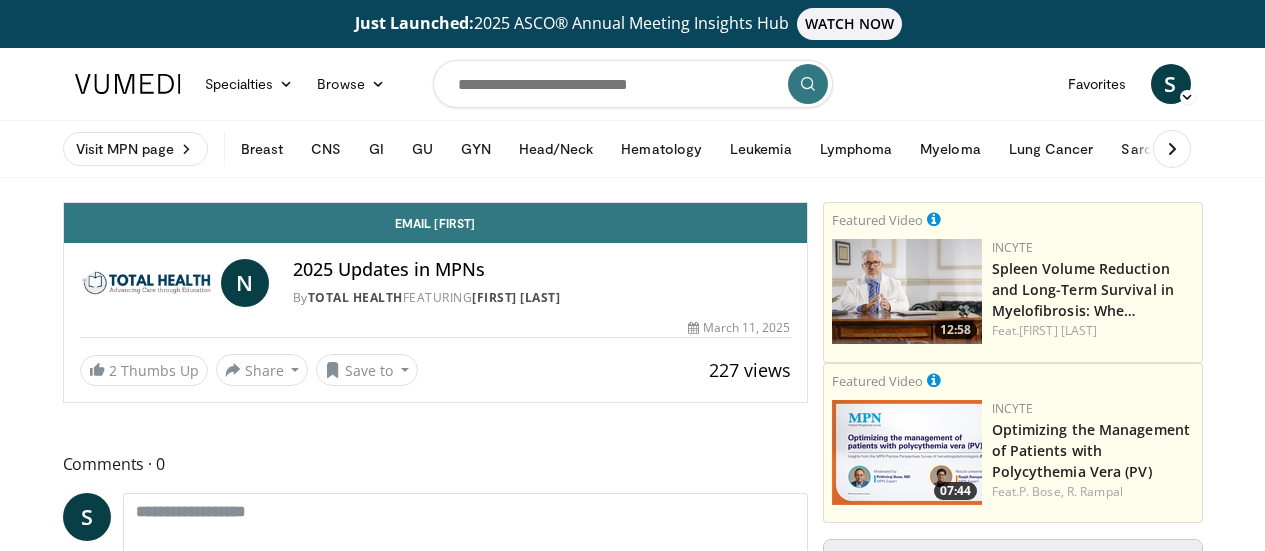 scroll, scrollTop: 0, scrollLeft: 0, axis: both 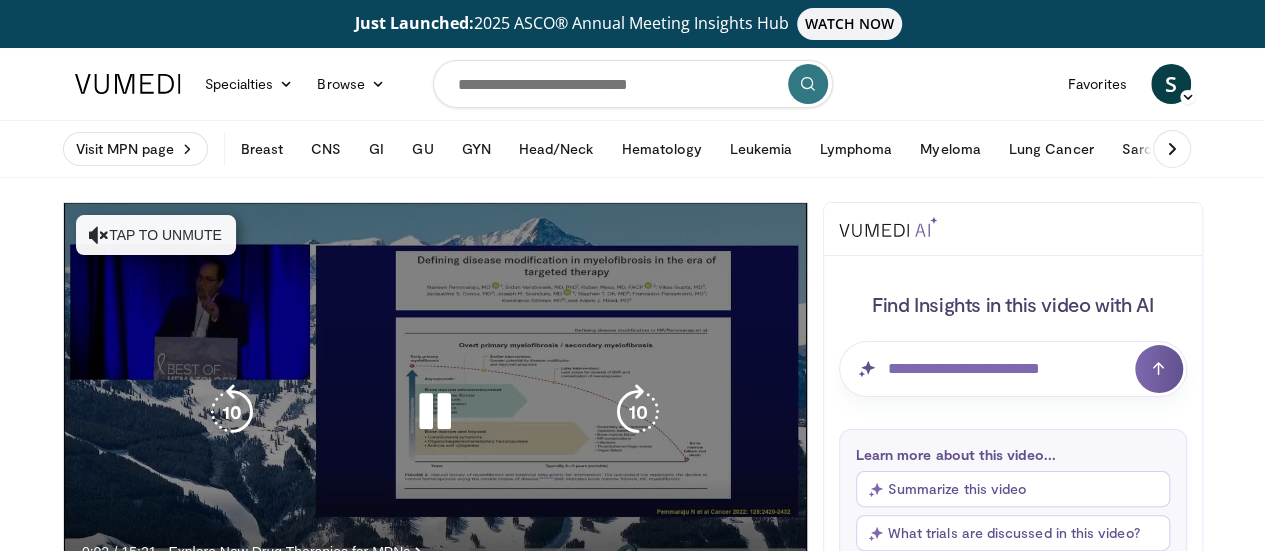 click at bounding box center (99, 235) 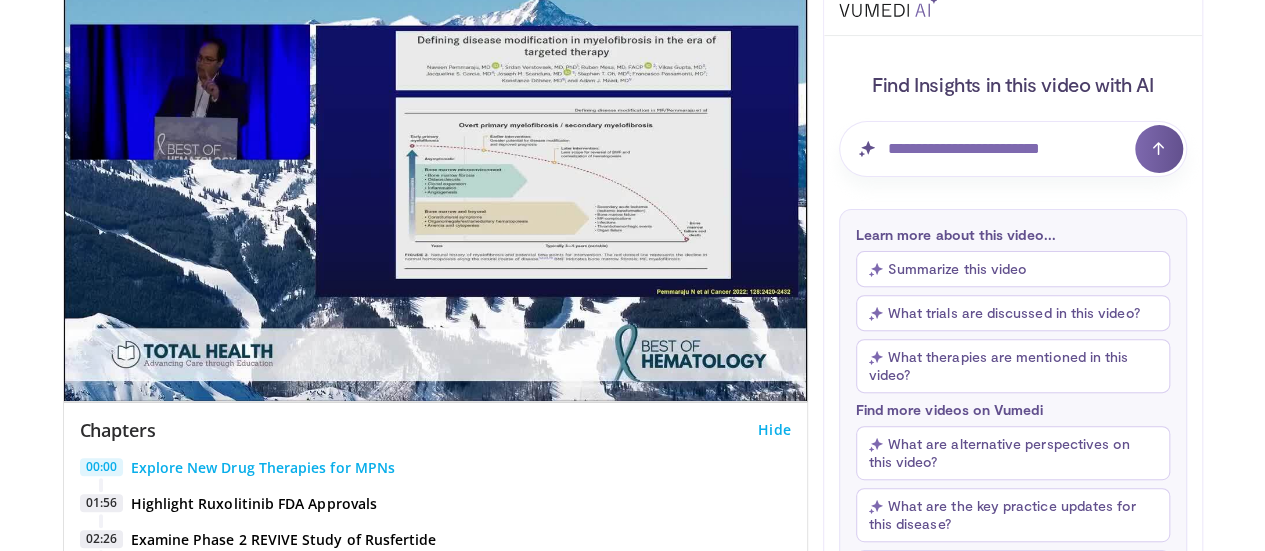 scroll, scrollTop: 241, scrollLeft: 0, axis: vertical 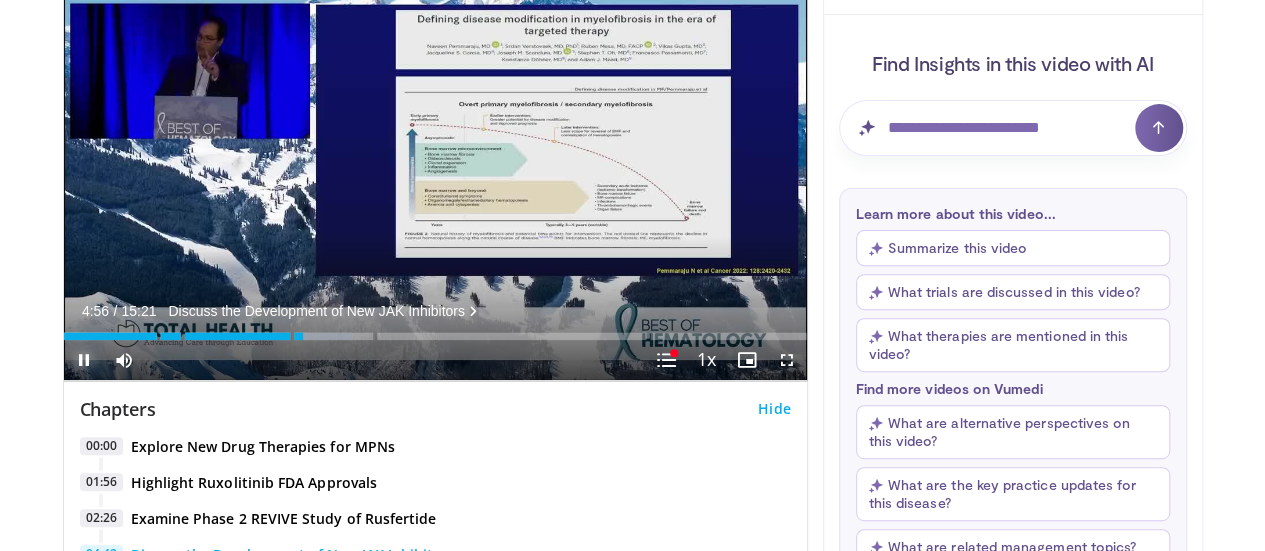 click at bounding box center (84, 360) 